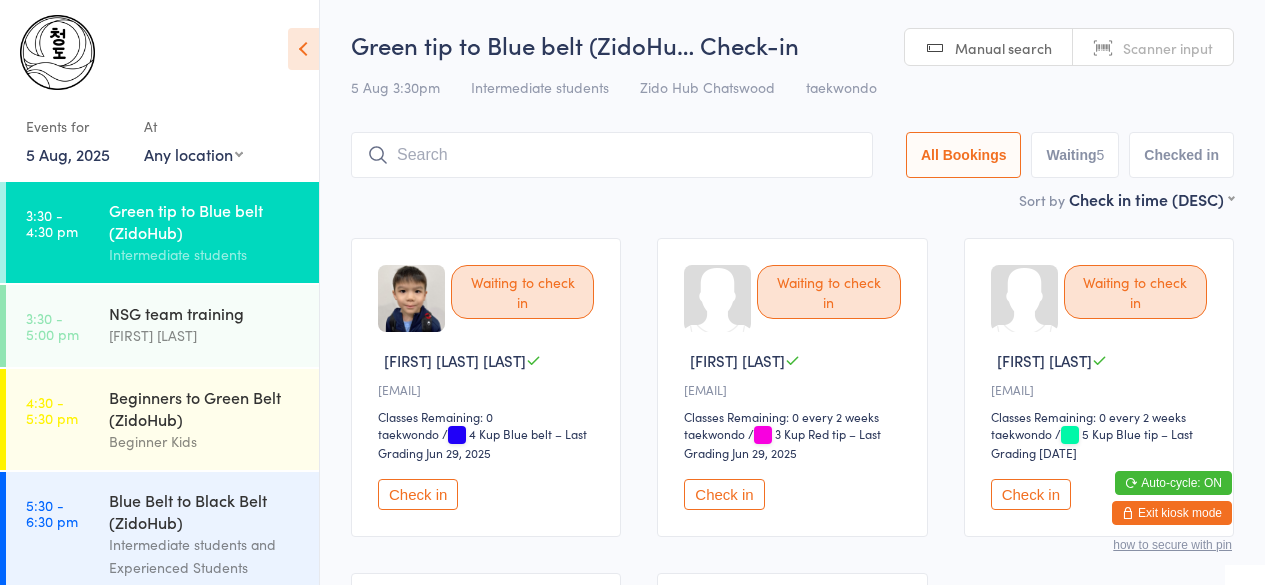 scroll, scrollTop: 211, scrollLeft: 0, axis: vertical 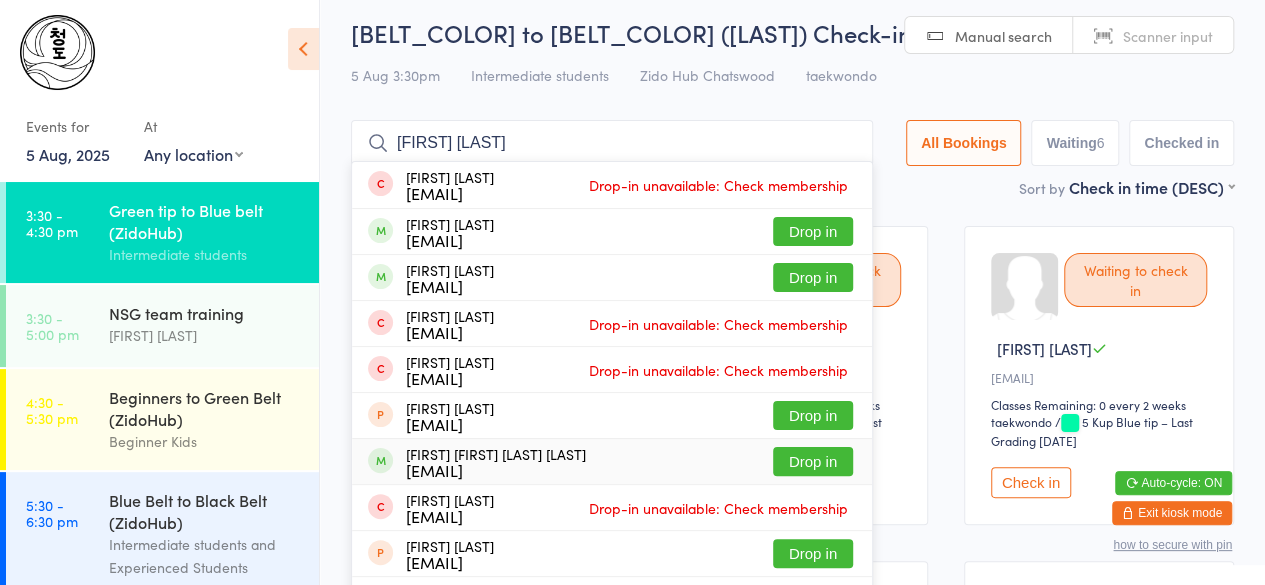 type on "[FIRST] [LAST]" 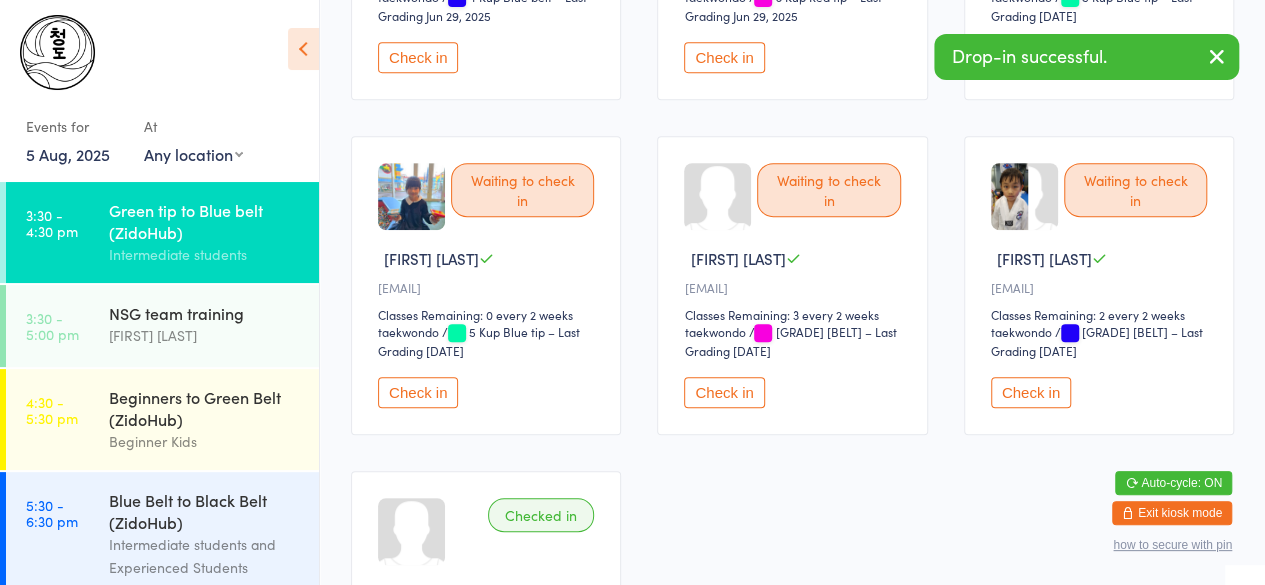 scroll, scrollTop: 436, scrollLeft: 0, axis: vertical 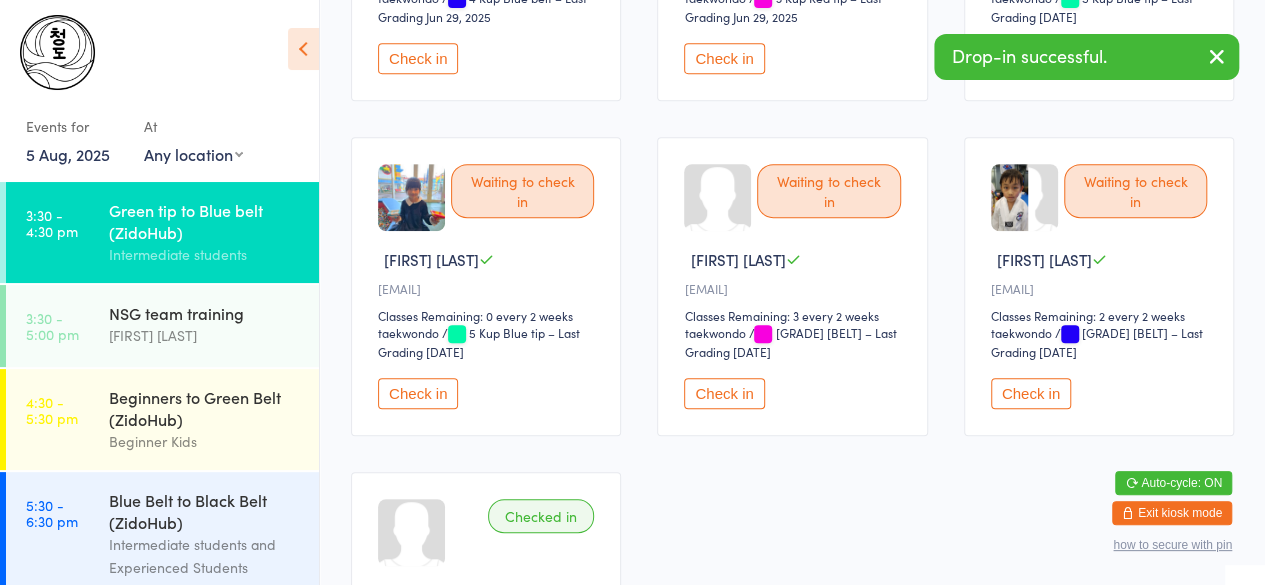 click on "Check in" at bounding box center (418, 393) 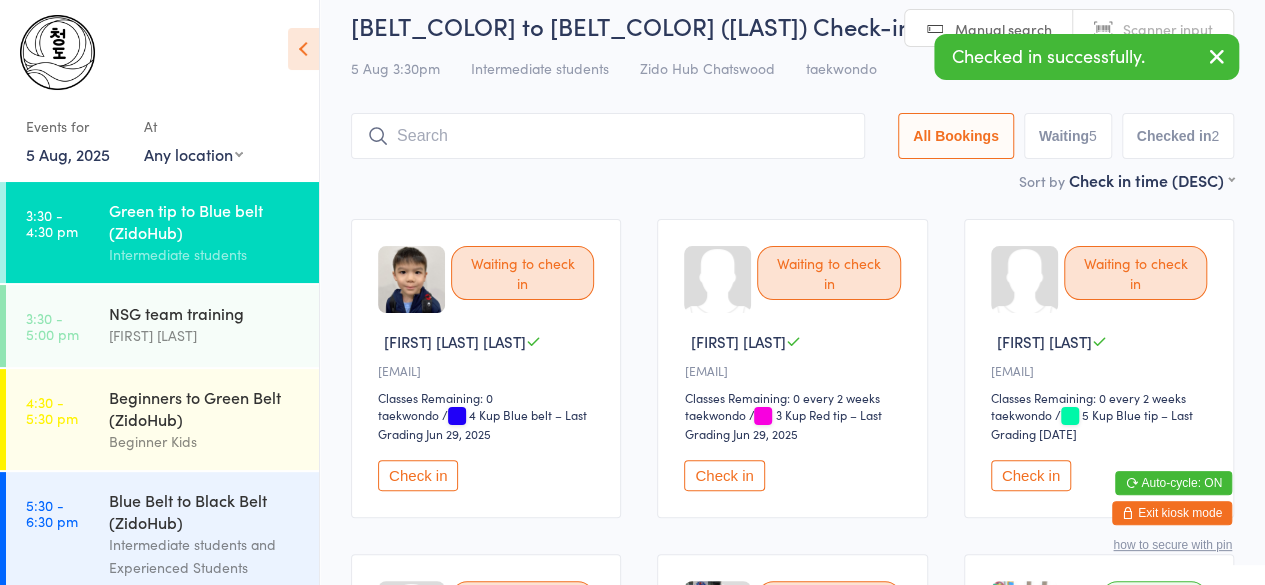 scroll, scrollTop: 0, scrollLeft: 0, axis: both 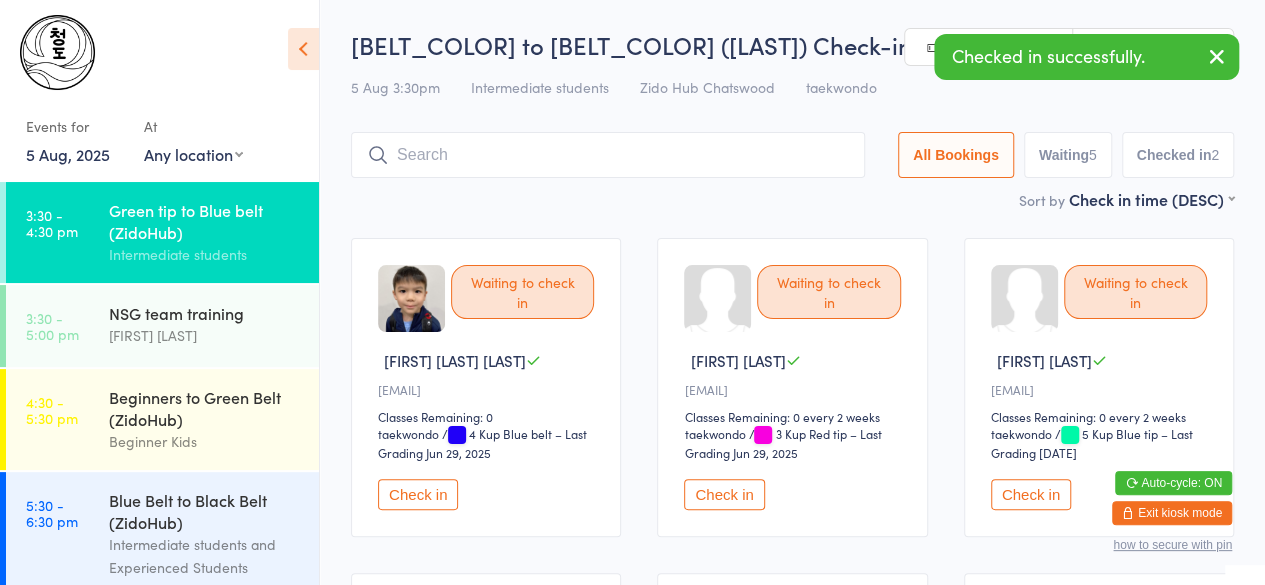click at bounding box center (608, 155) 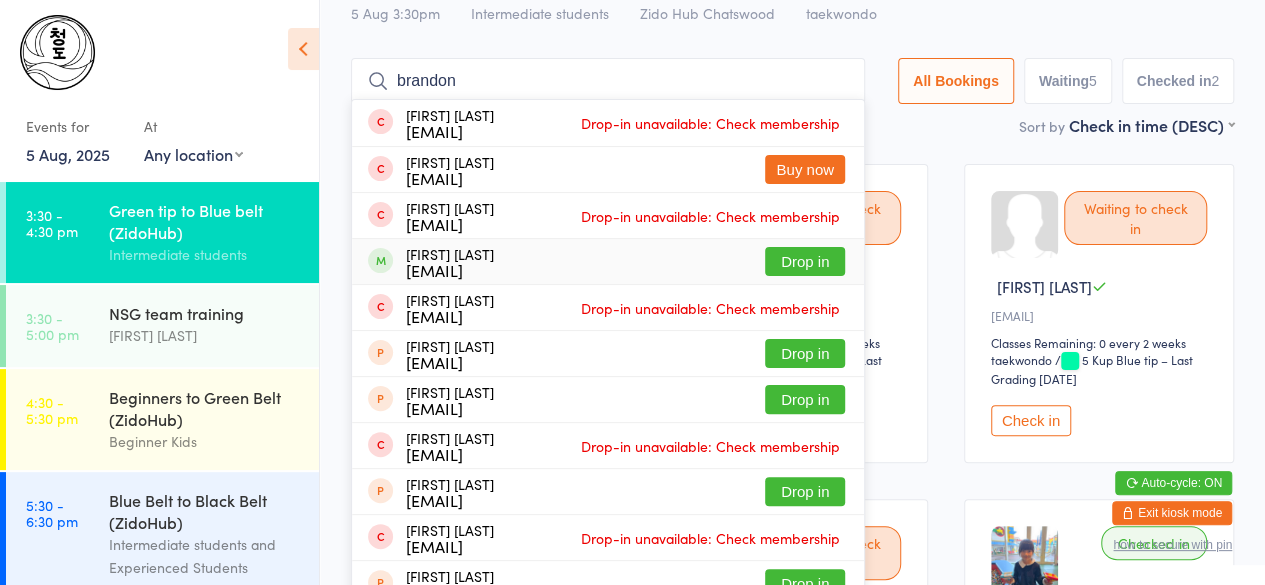 scroll, scrollTop: 0, scrollLeft: 0, axis: both 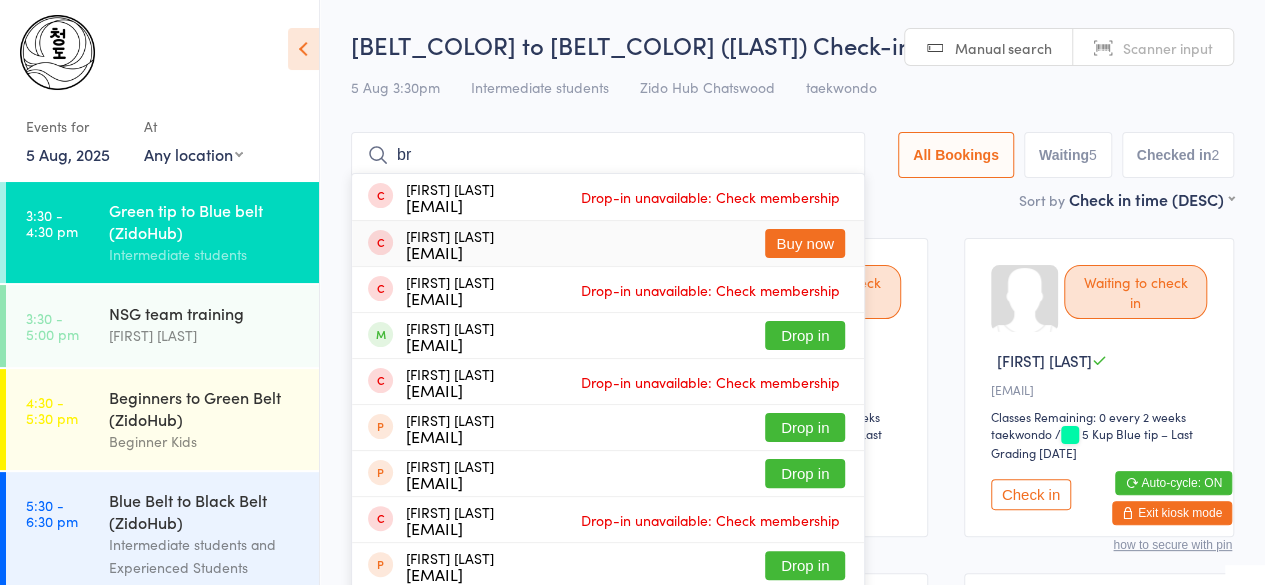 type on "b" 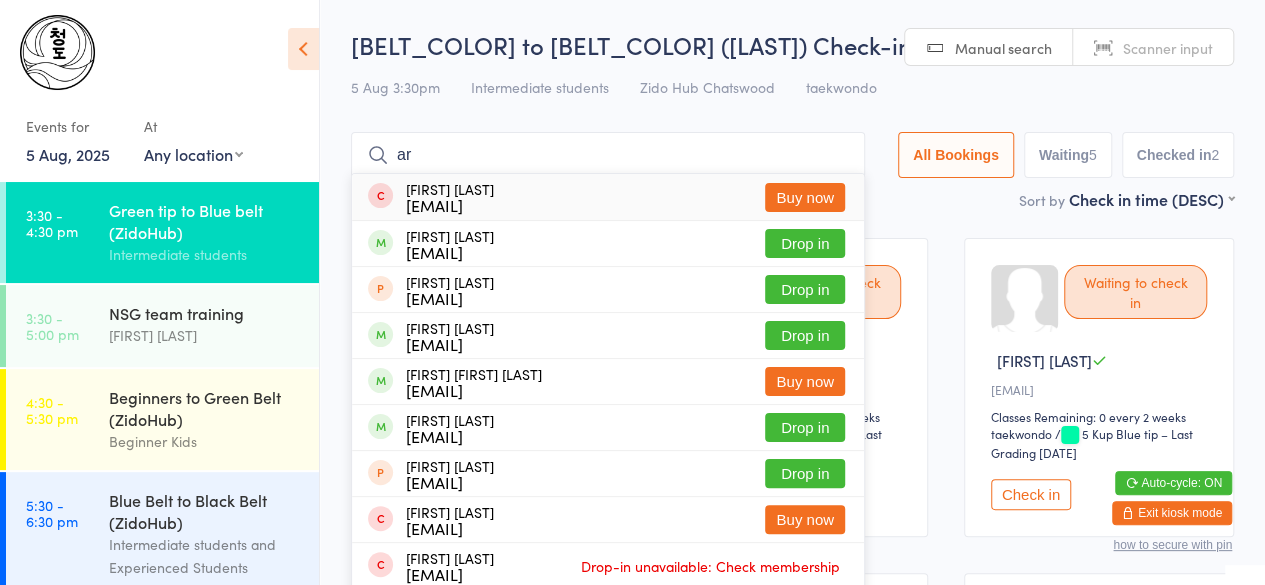 type on "a" 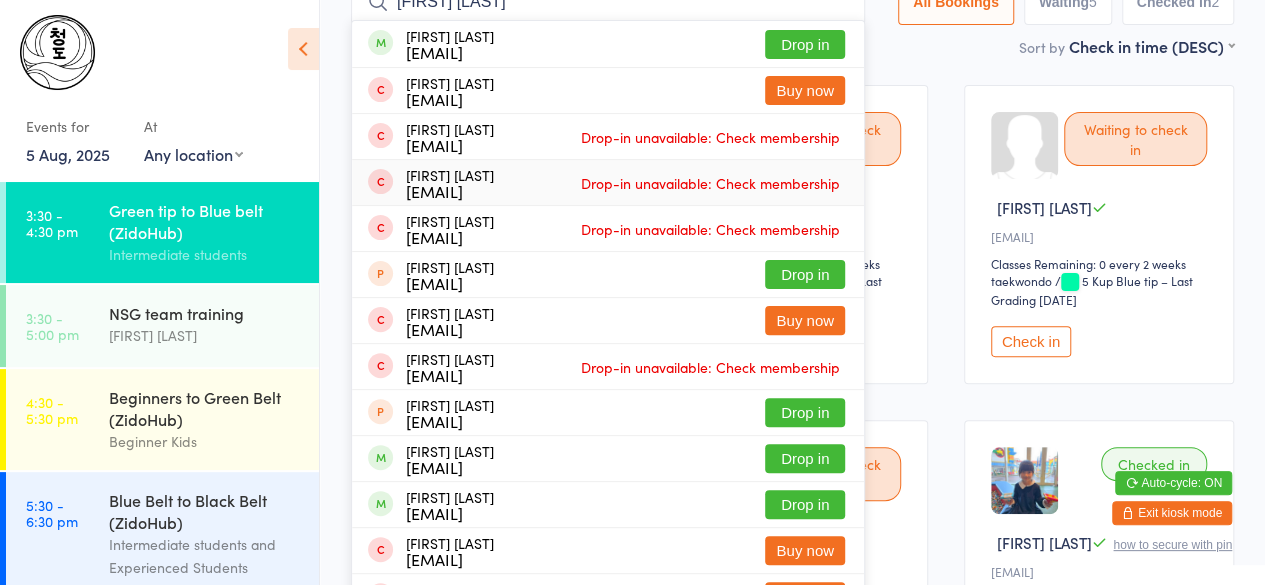 scroll, scrollTop: 155, scrollLeft: 0, axis: vertical 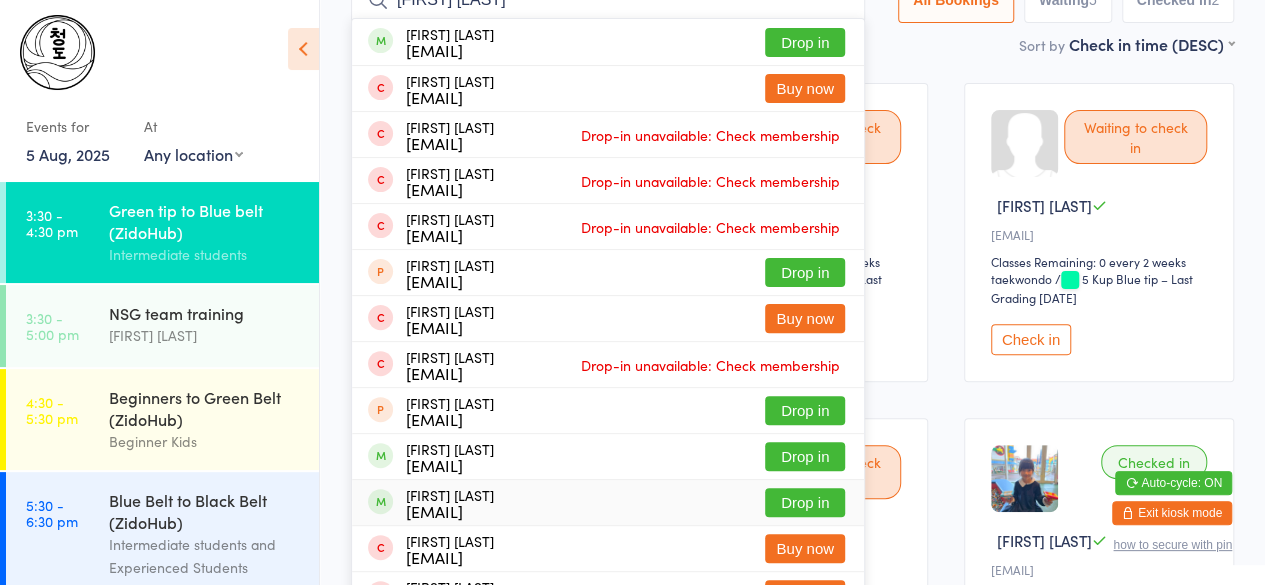 type on "[FIRST] [LAST]" 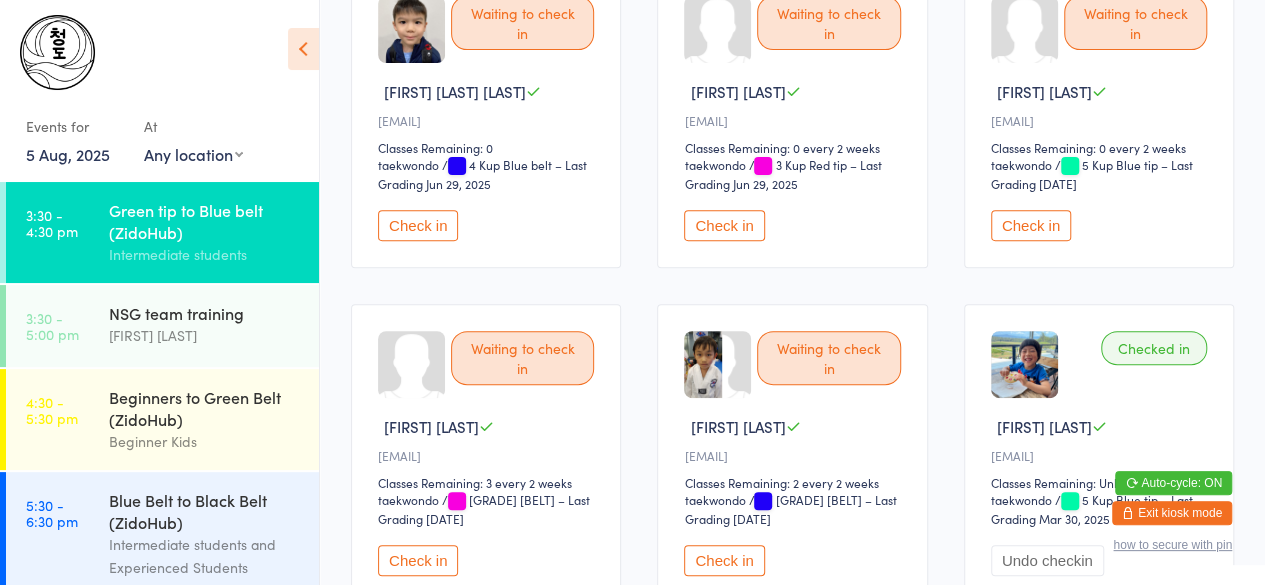scroll, scrollTop: 0, scrollLeft: 0, axis: both 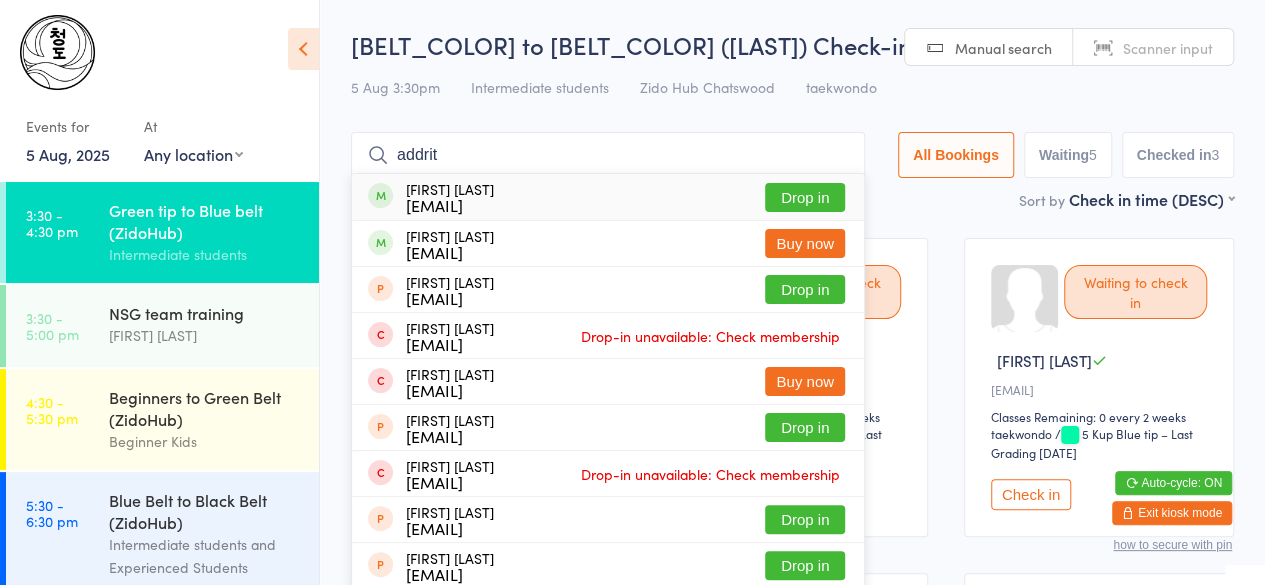 type on "addrit" 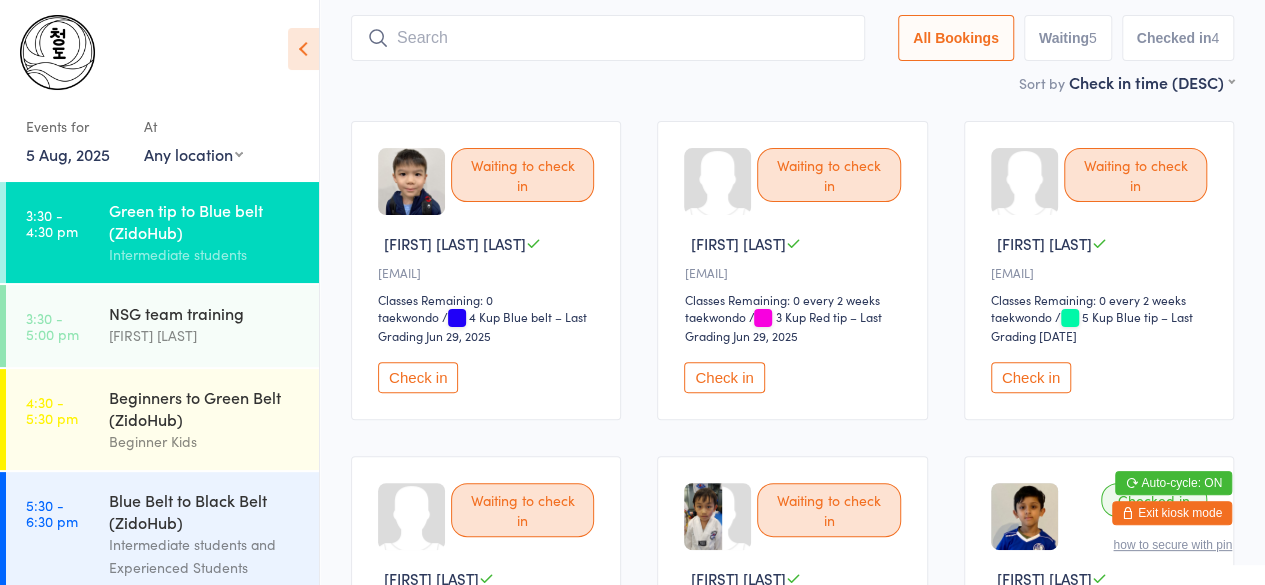 scroll, scrollTop: 0, scrollLeft: 0, axis: both 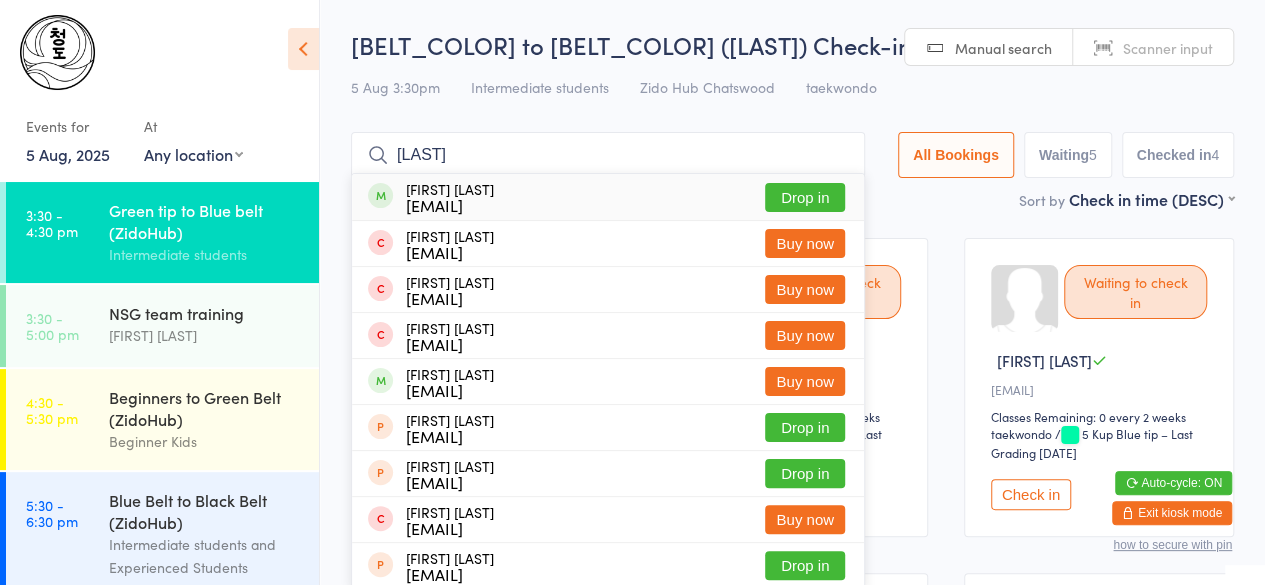 type on "[LAST]" 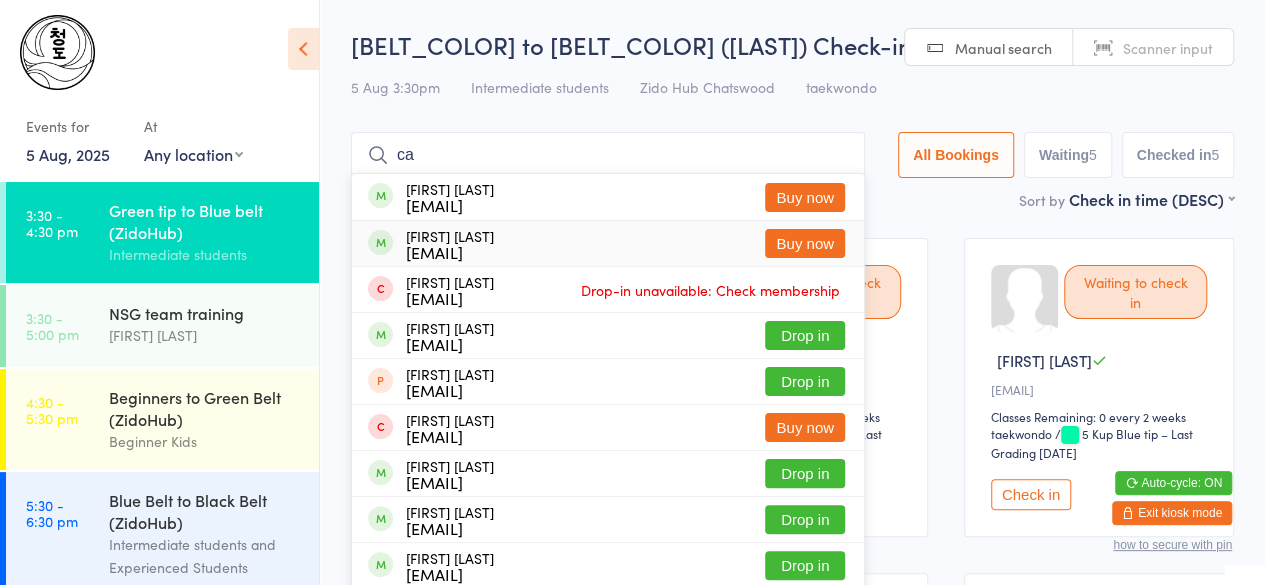 type on "c" 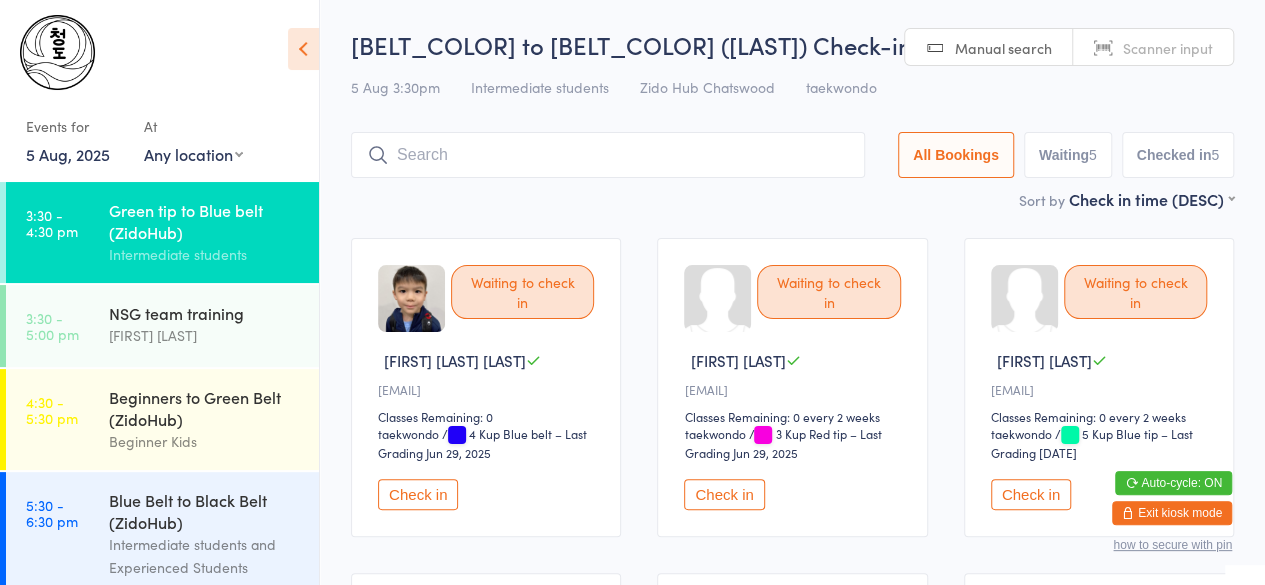 click on "Check in" at bounding box center (418, 494) 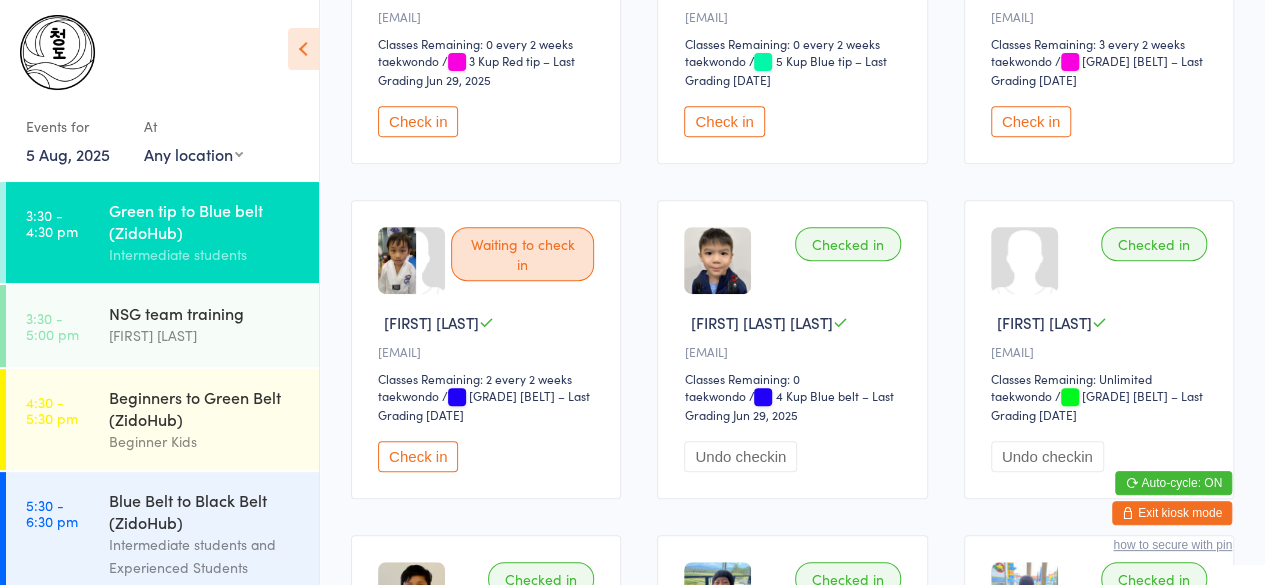 scroll, scrollTop: 372, scrollLeft: 0, axis: vertical 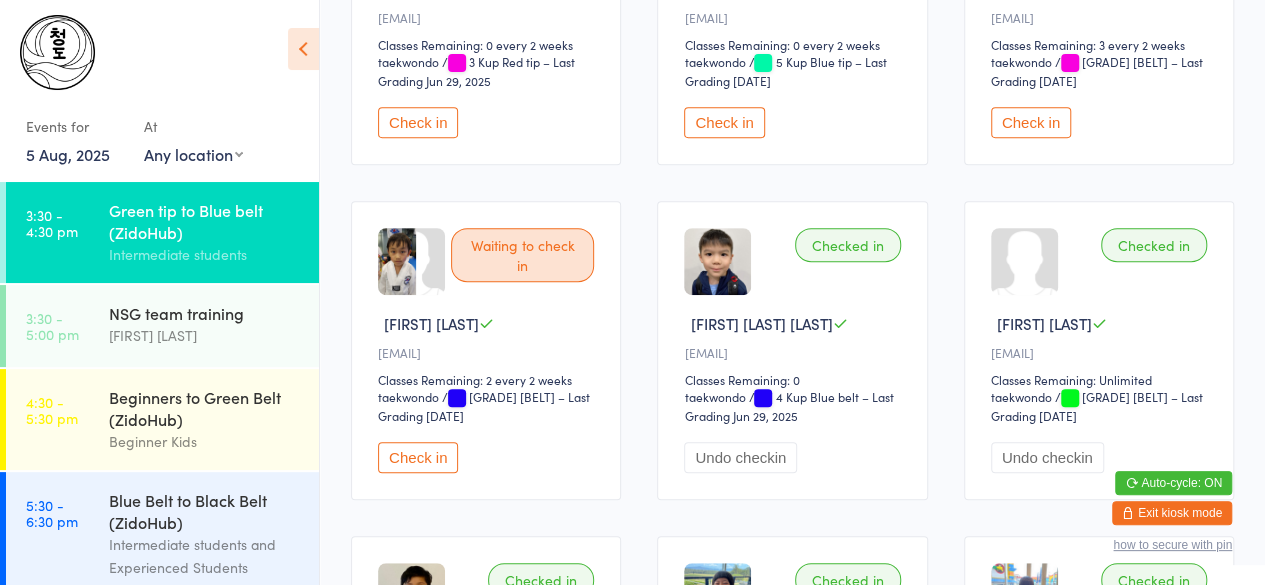 click on "Check in" at bounding box center (418, 457) 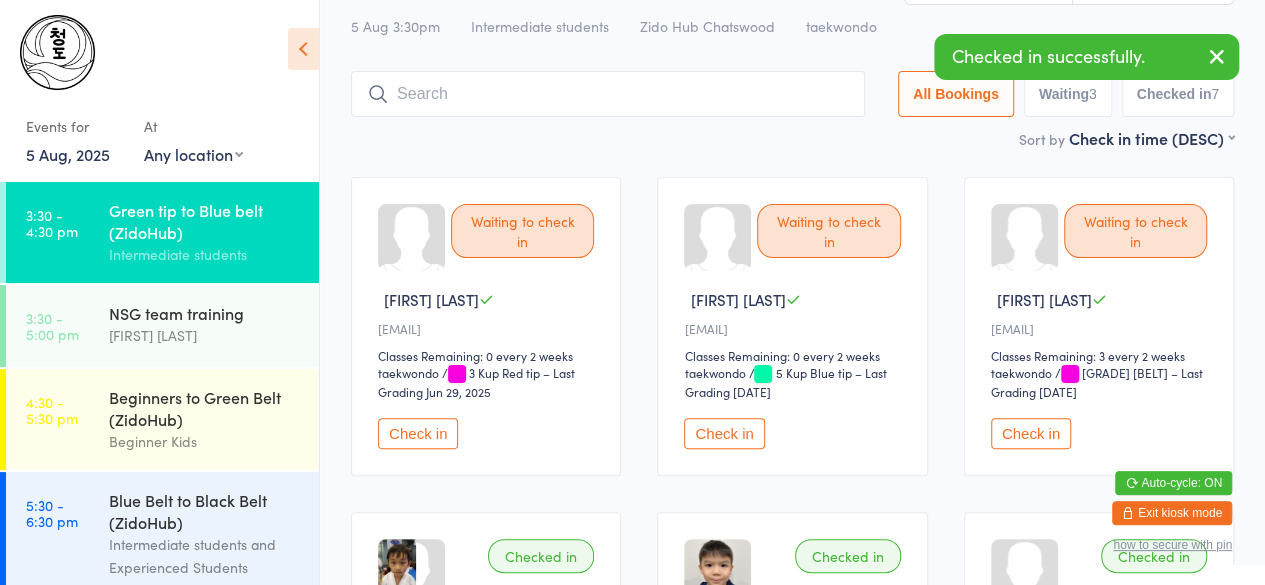 scroll, scrollTop: 59, scrollLeft: 0, axis: vertical 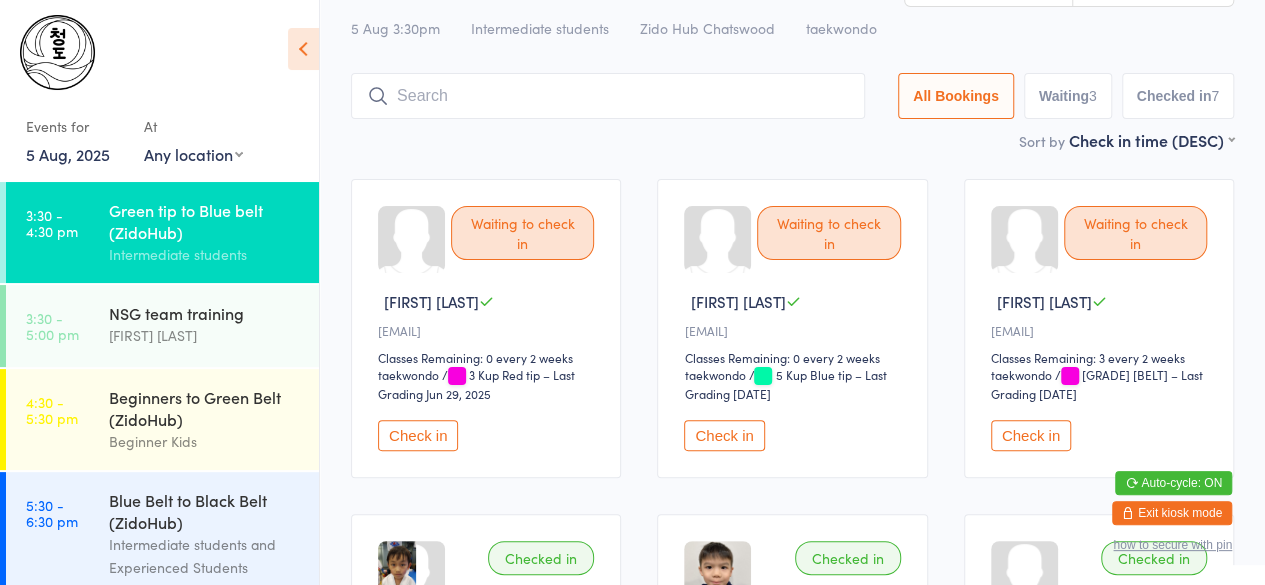 click on "Sort by   Check in time (DESC) First name (ASC) First name (DESC) Last name (ASC) Last name (DESC) Check in time (ASC) Check in time (DESC) Rank (ASC) Rank (DESC)" at bounding box center [792, 140] 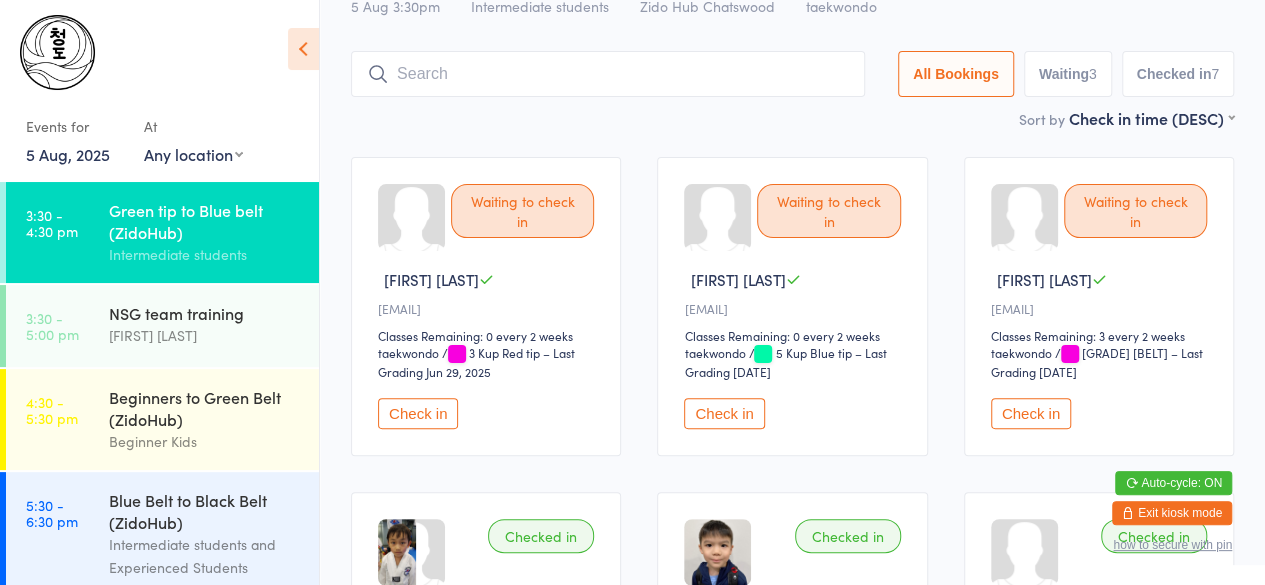 type on "a" 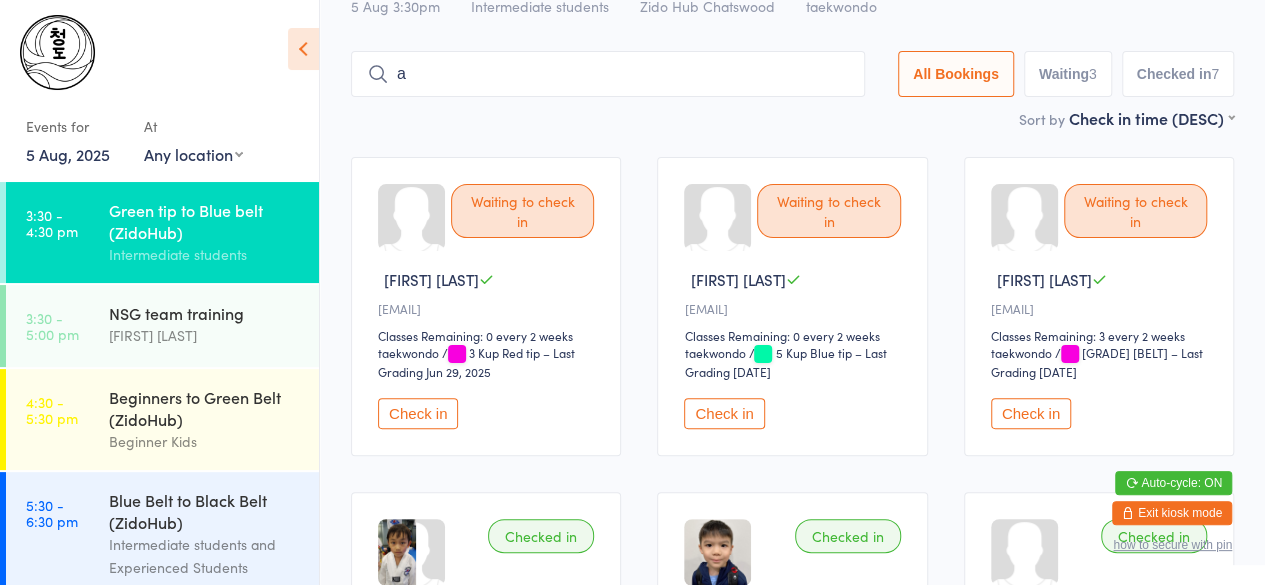 scroll, scrollTop: 87, scrollLeft: 0, axis: vertical 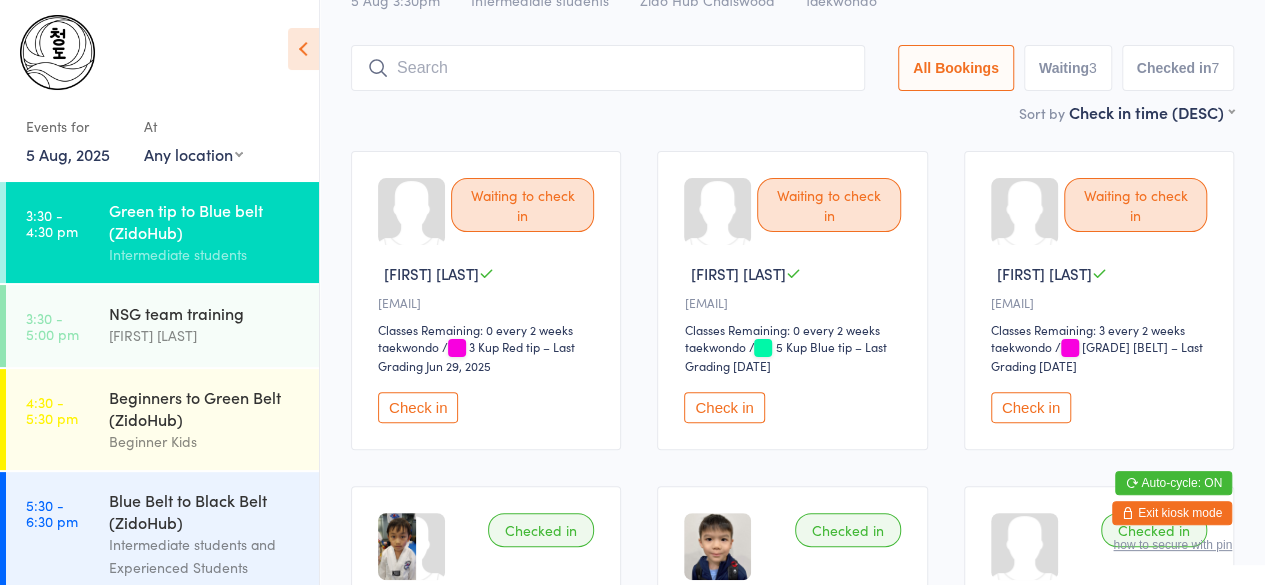 type on "e" 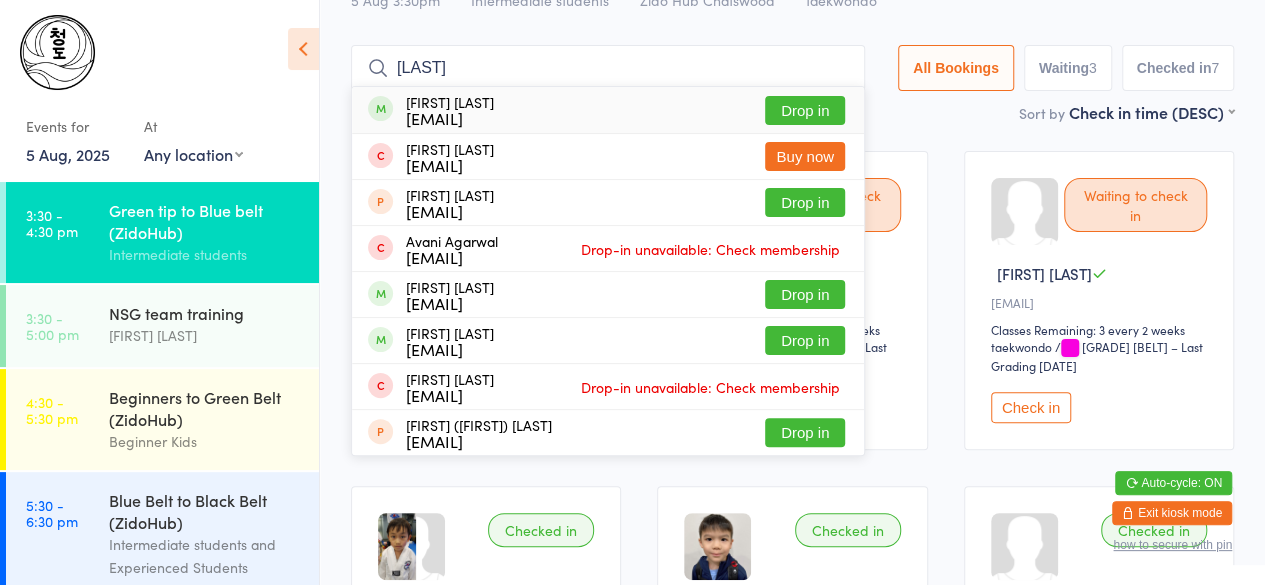 type on "[LAST]" 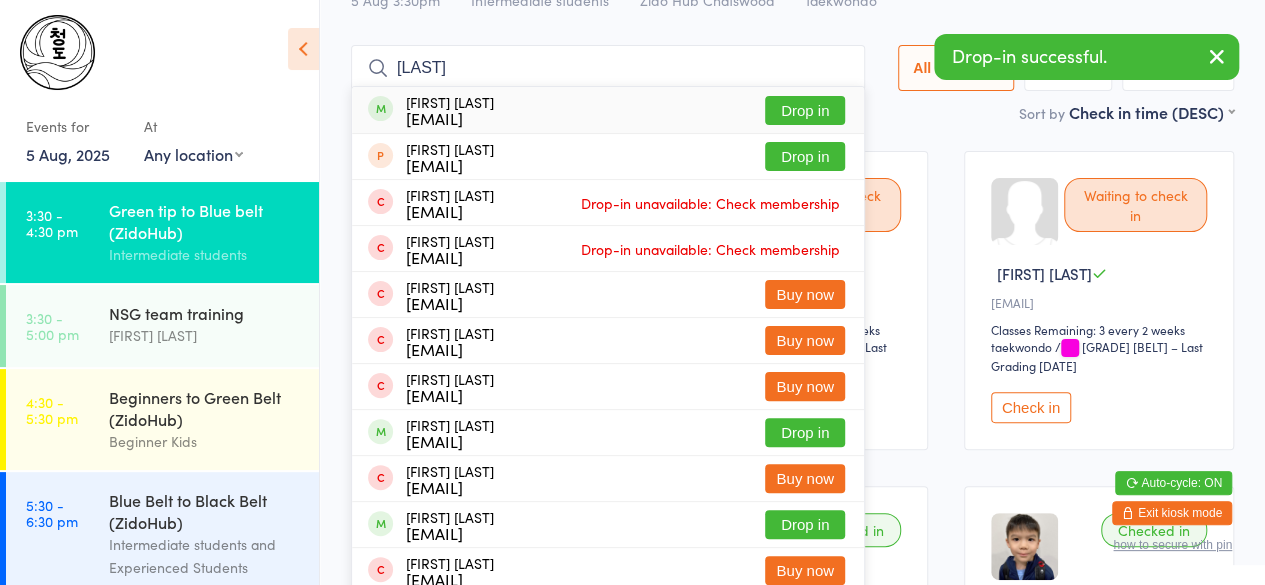 type on "[LAST]" 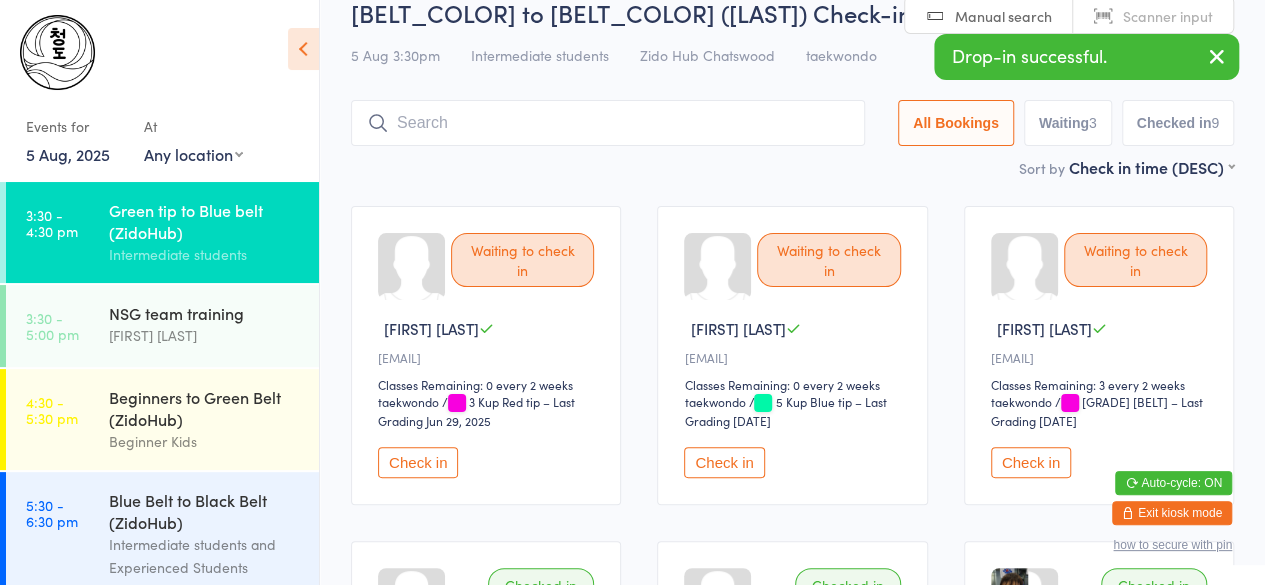 scroll, scrollTop: 0, scrollLeft: 0, axis: both 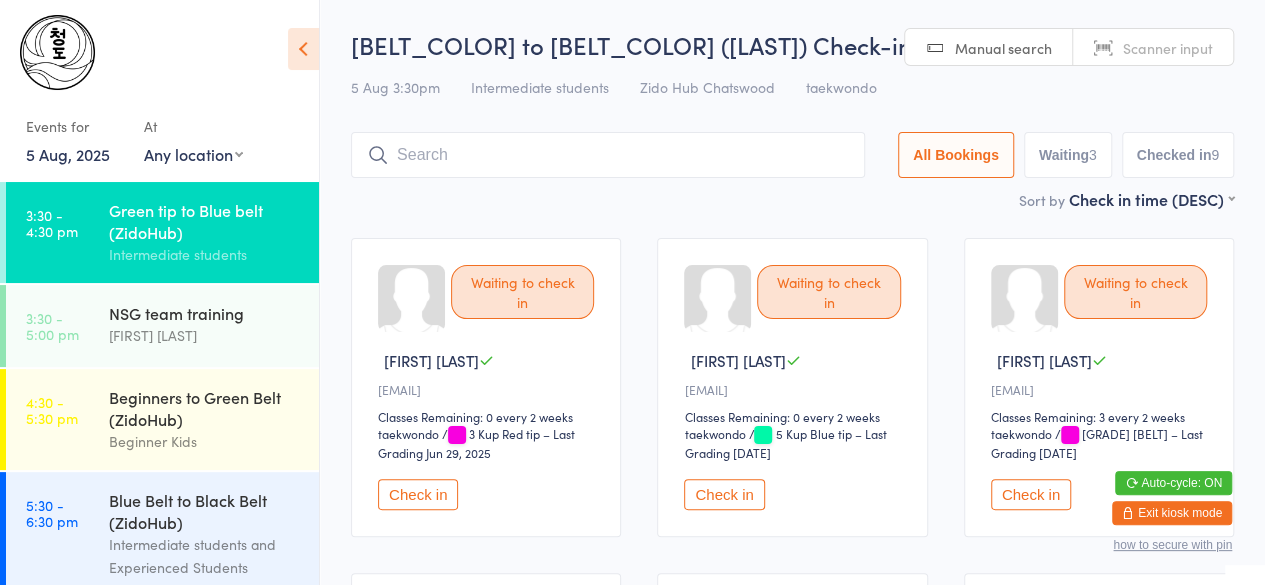 click on "Check in" at bounding box center (724, 494) 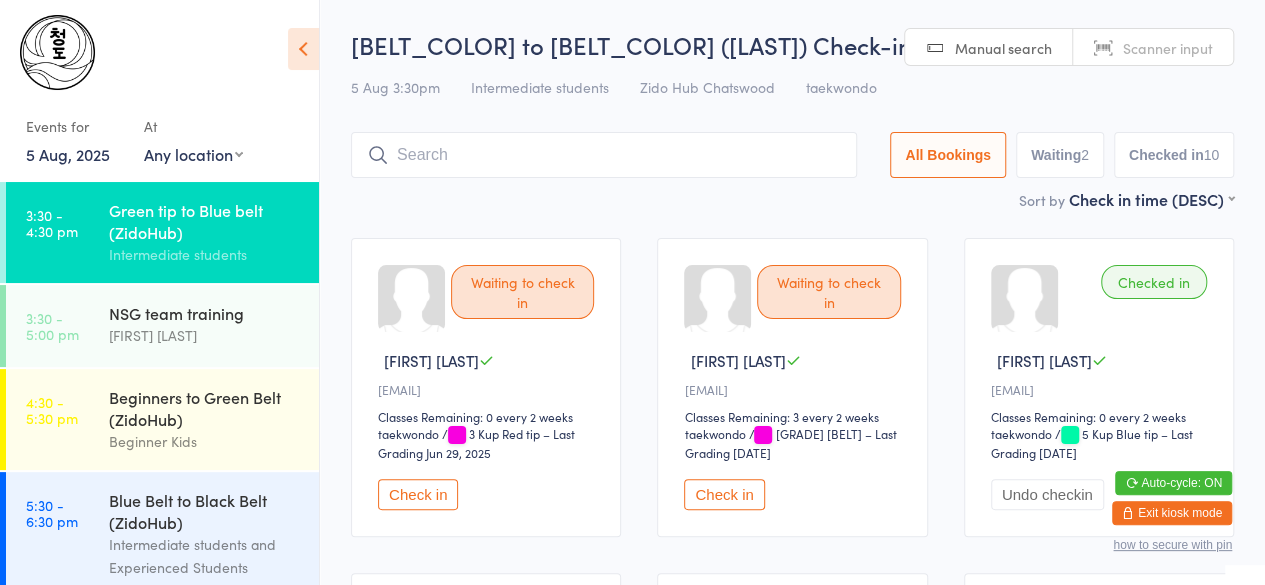 click at bounding box center (604, 155) 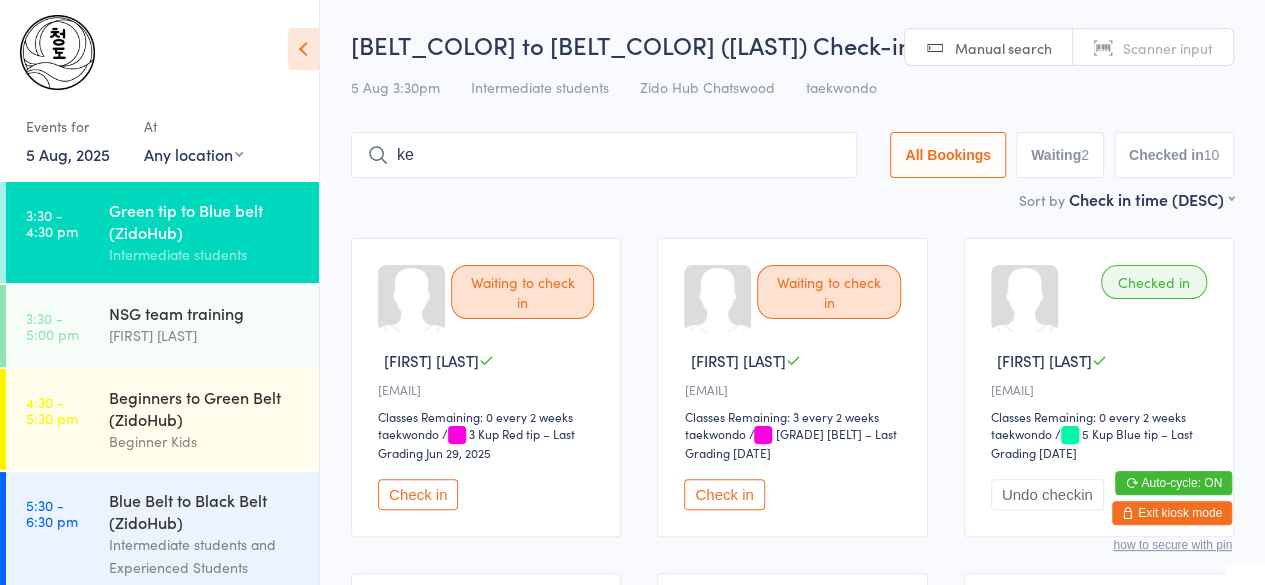 scroll, scrollTop: 6, scrollLeft: 0, axis: vertical 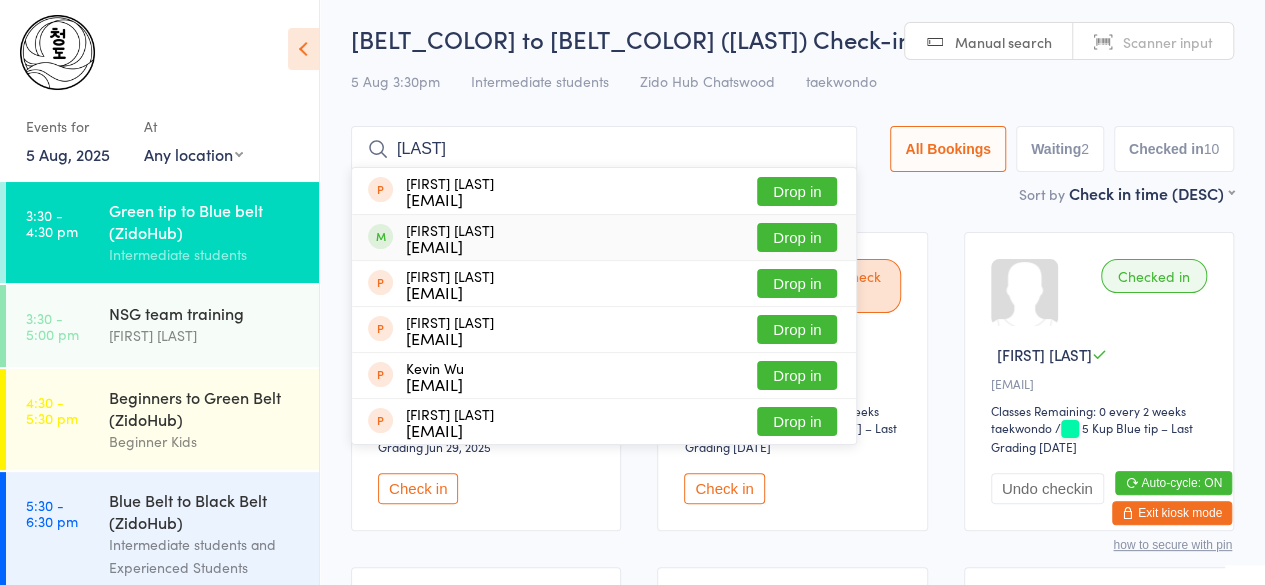 type on "[LAST]" 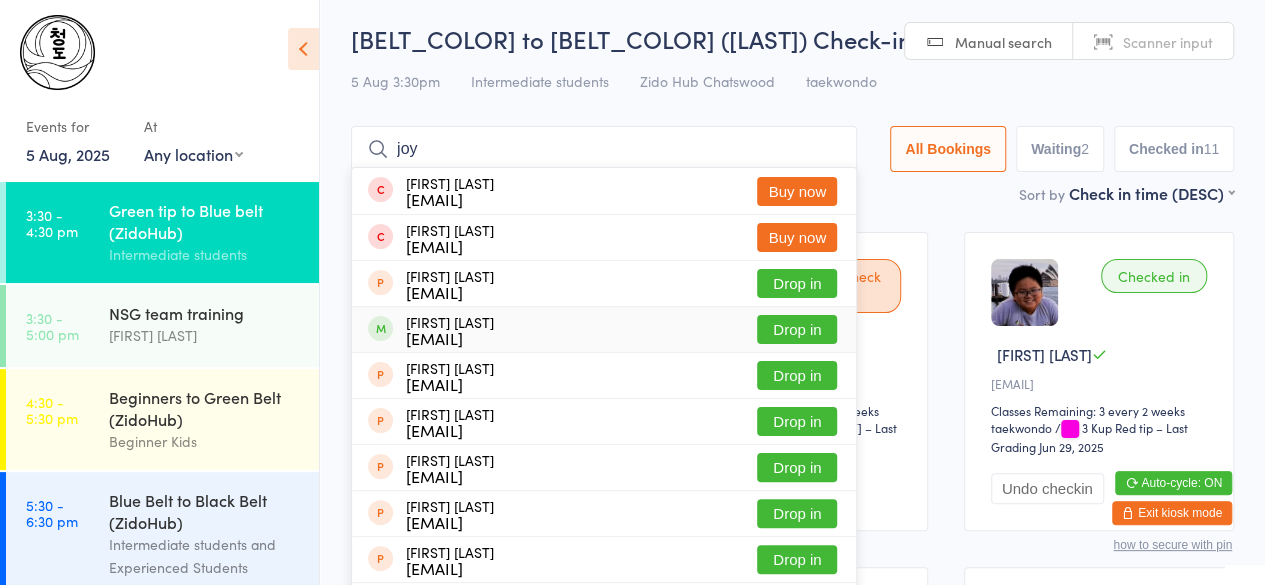 type on "joy" 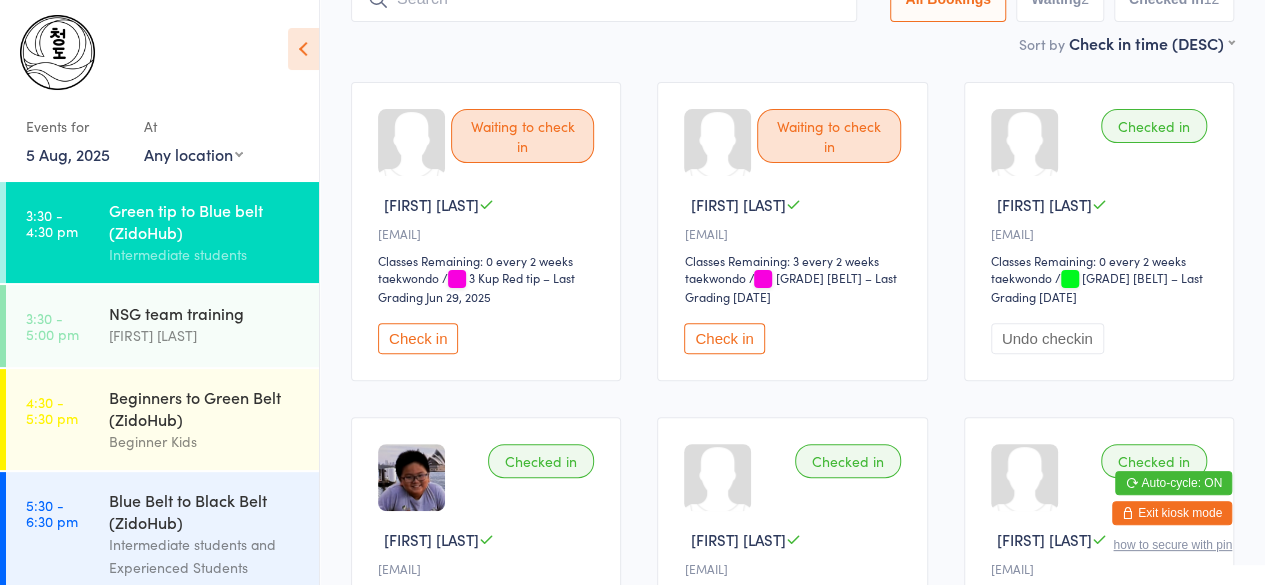 scroll, scrollTop: 102, scrollLeft: 0, axis: vertical 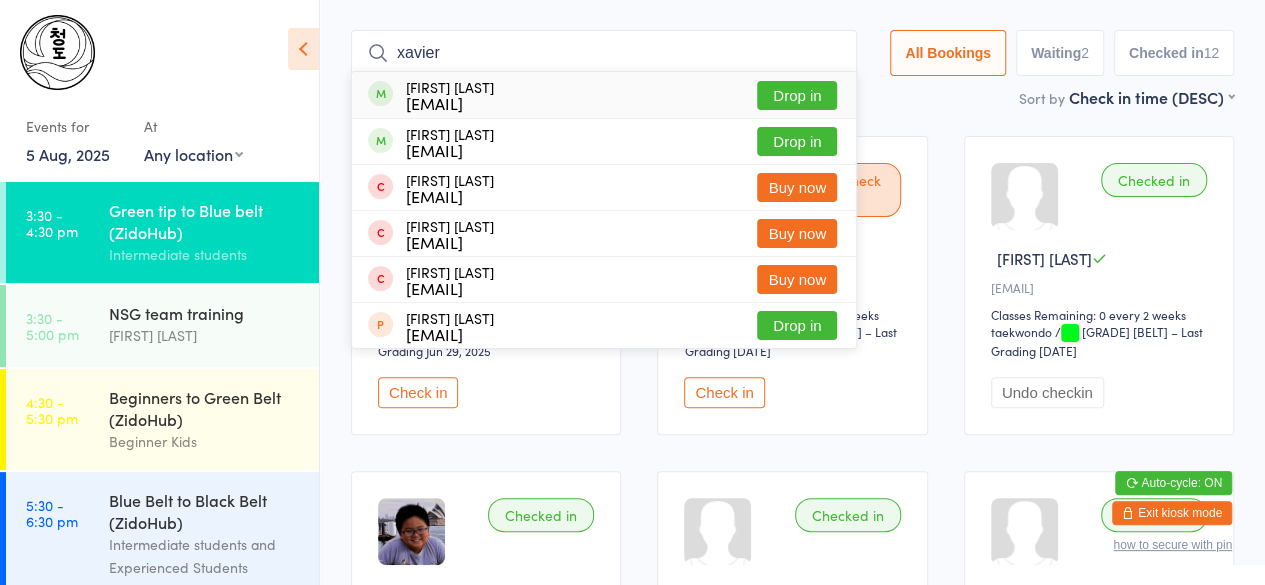 type on "xavier" 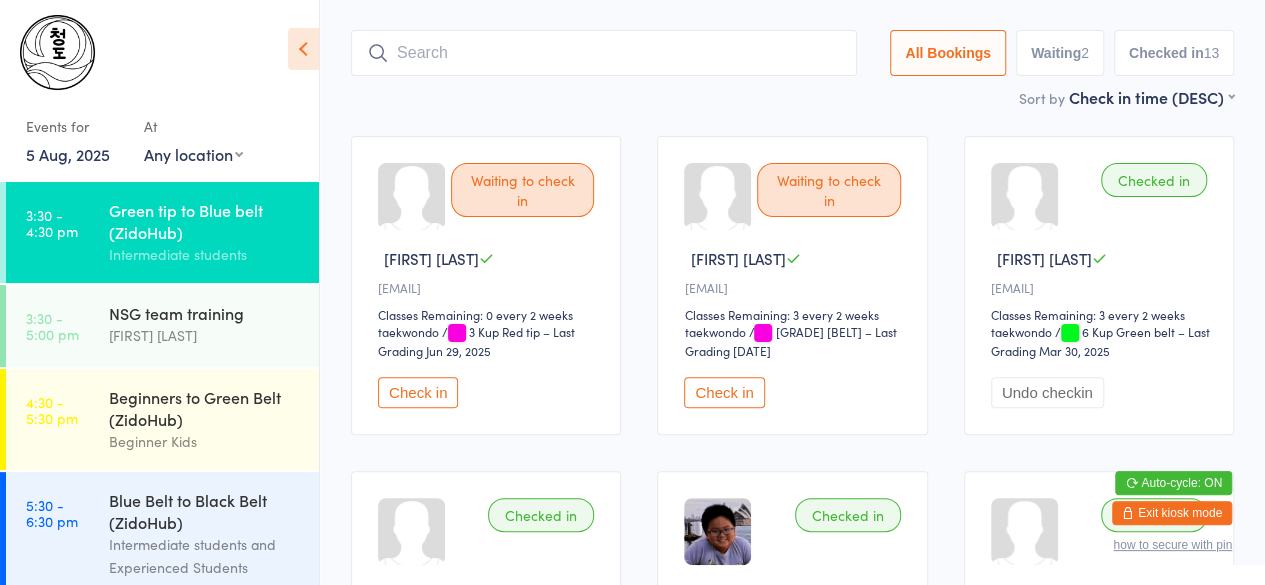 click on "/  6 Kup Green belt – Last Grading [DATE]" at bounding box center [1100, 341] 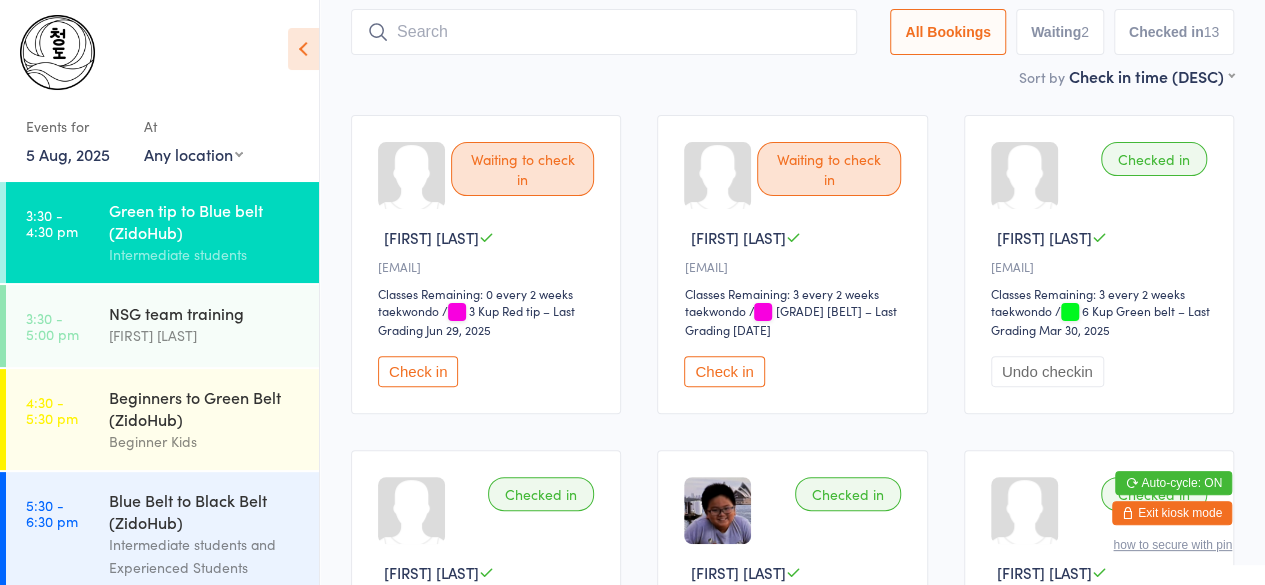 scroll, scrollTop: 124, scrollLeft: 0, axis: vertical 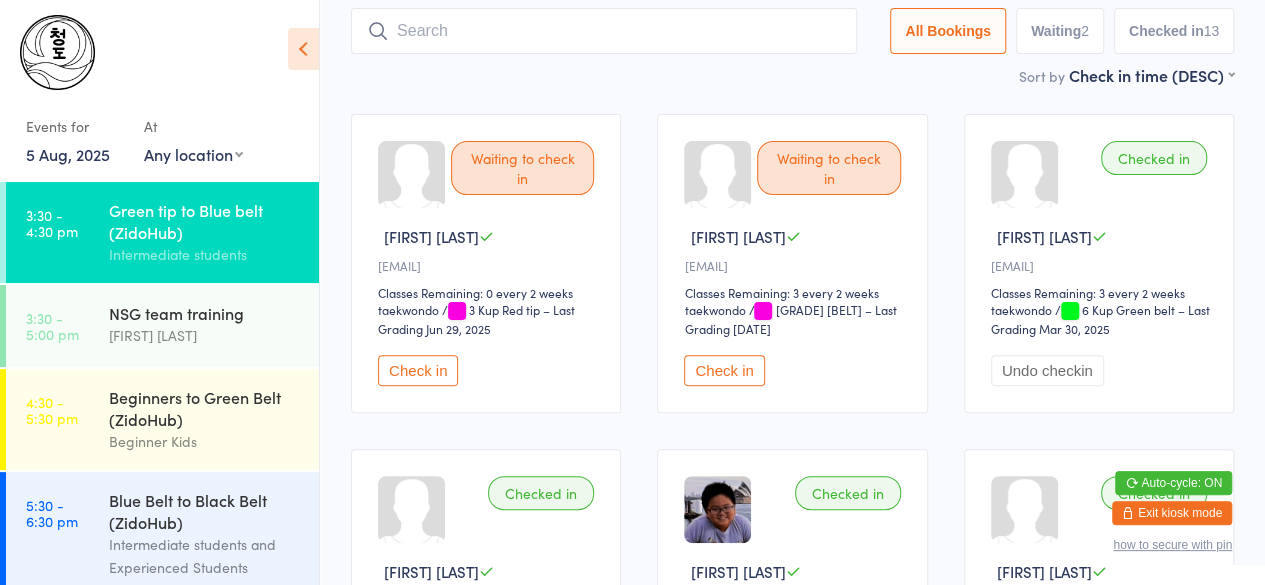 click at bounding box center [604, 31] 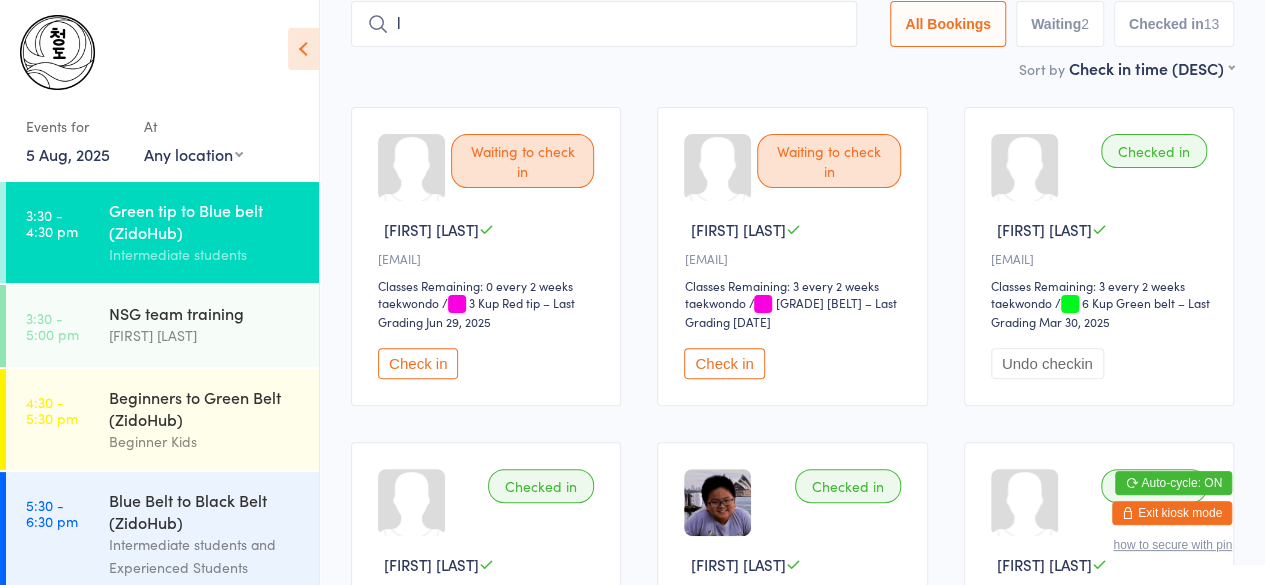 scroll, scrollTop: 132, scrollLeft: 0, axis: vertical 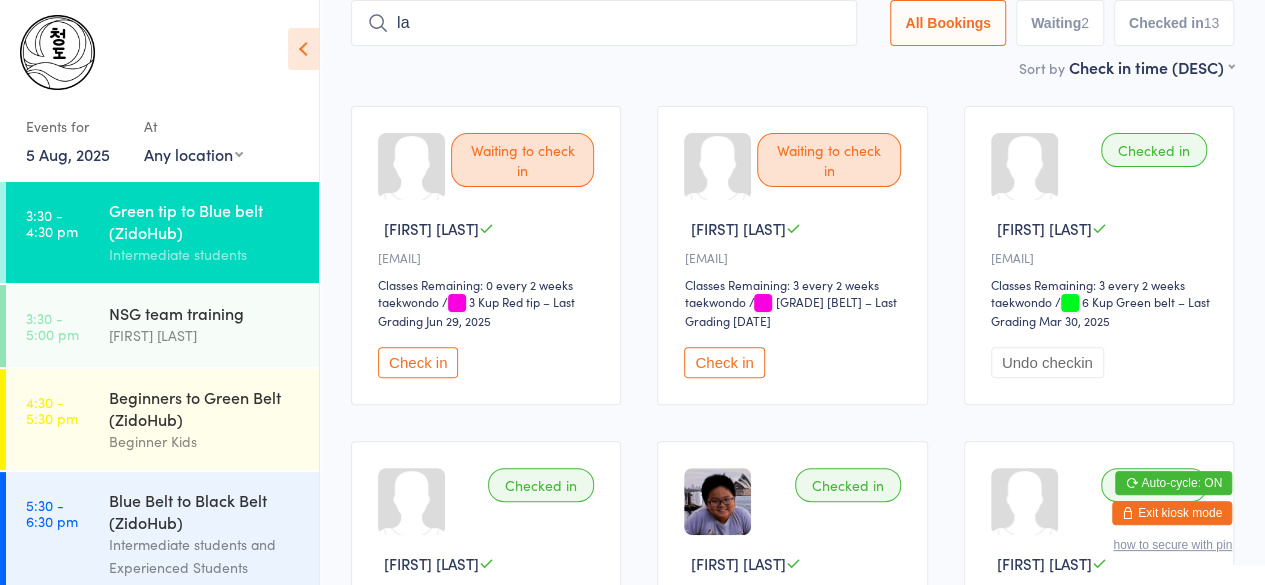 type on "l" 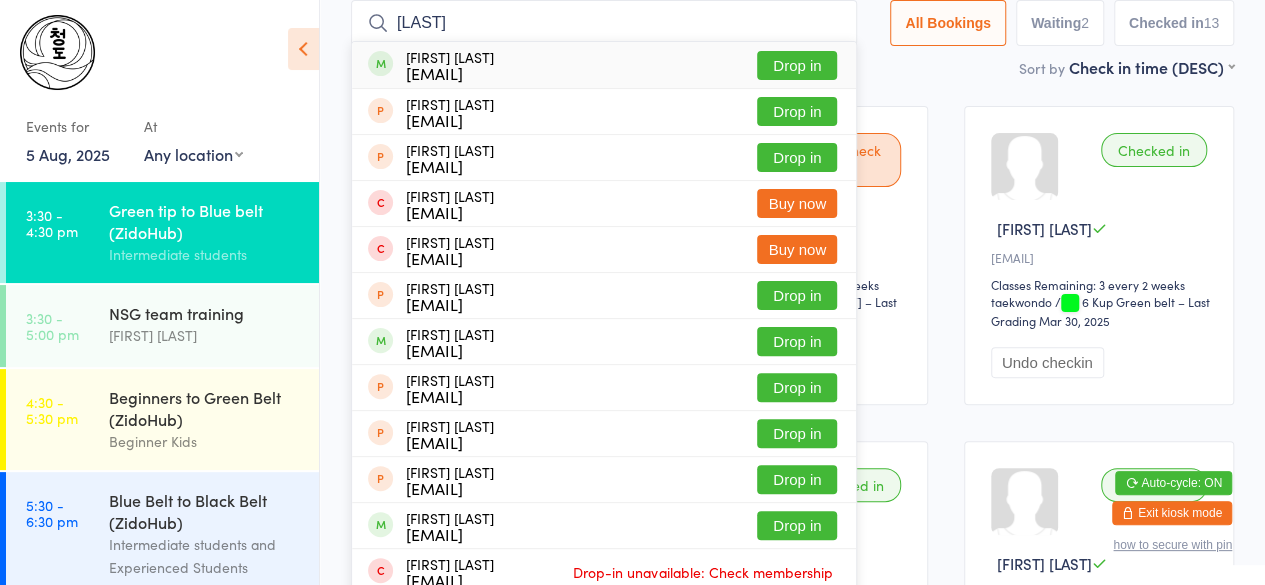 type on "[LAST]" 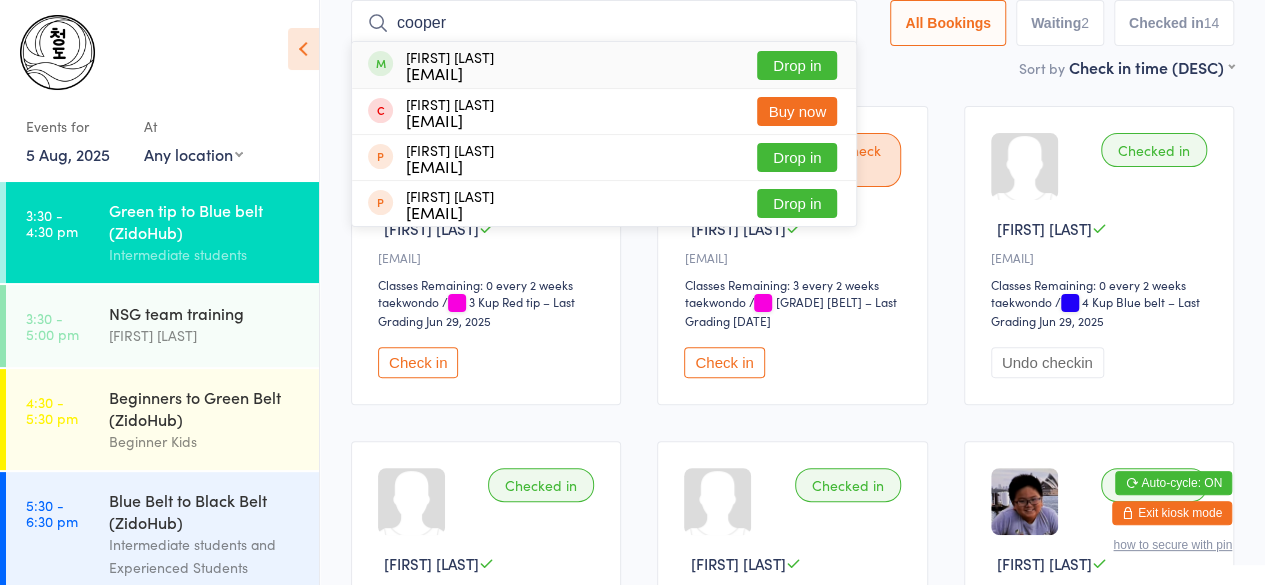type on "cooper" 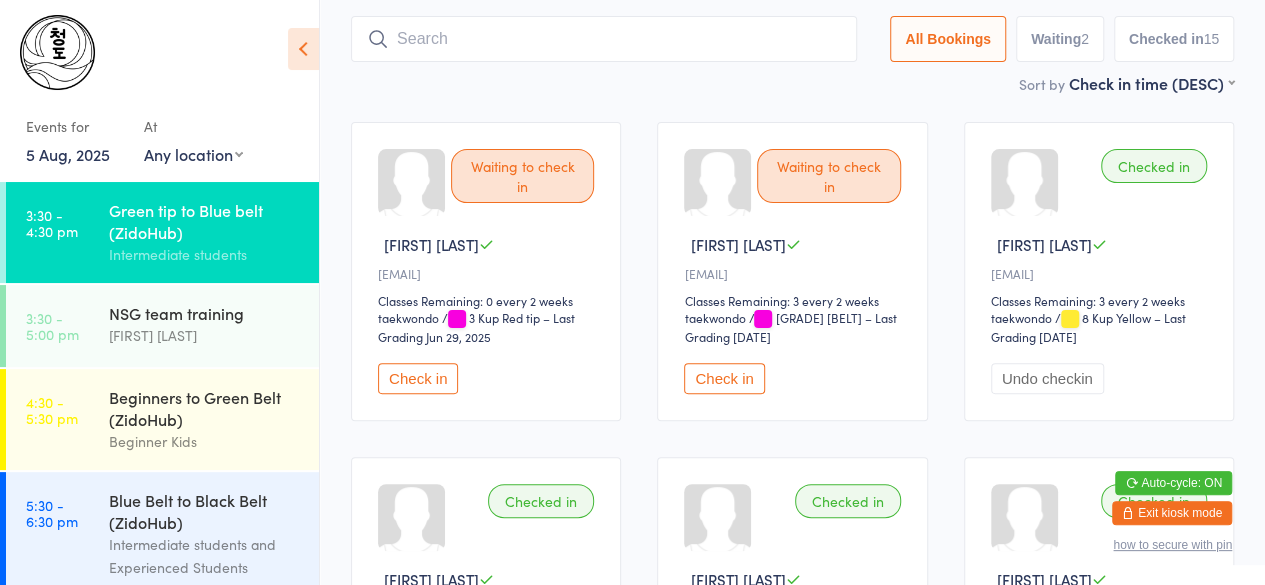 scroll, scrollTop: 0, scrollLeft: 0, axis: both 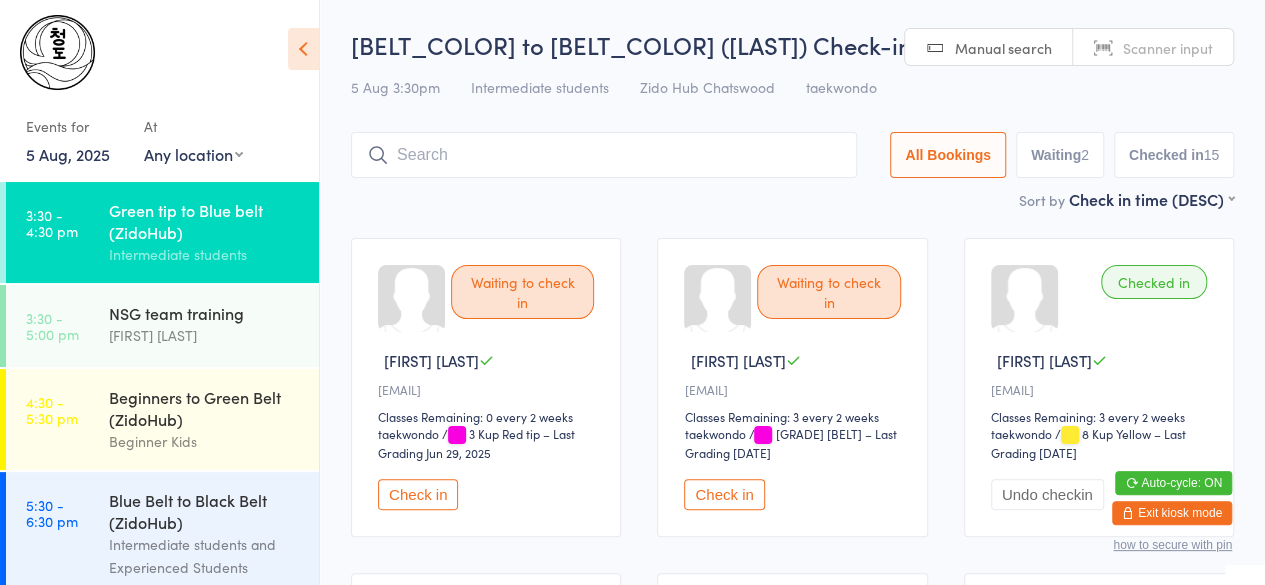 click on "Waiting to check in [FIRST] [LAST] [EMAIL] Classes Remaining: 0 every 2 weeks taekwondo  taekwondo   /  3 Kup Red tip – Last Grading [DATE]   Check in" at bounding box center (486, 387) 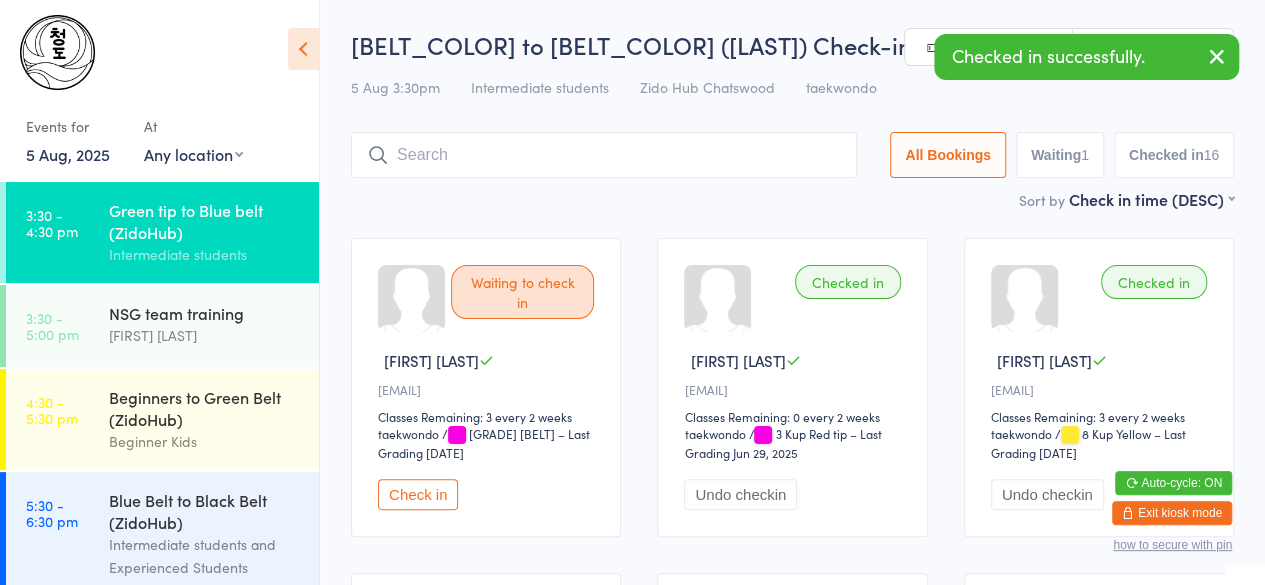 click at bounding box center (604, 155) 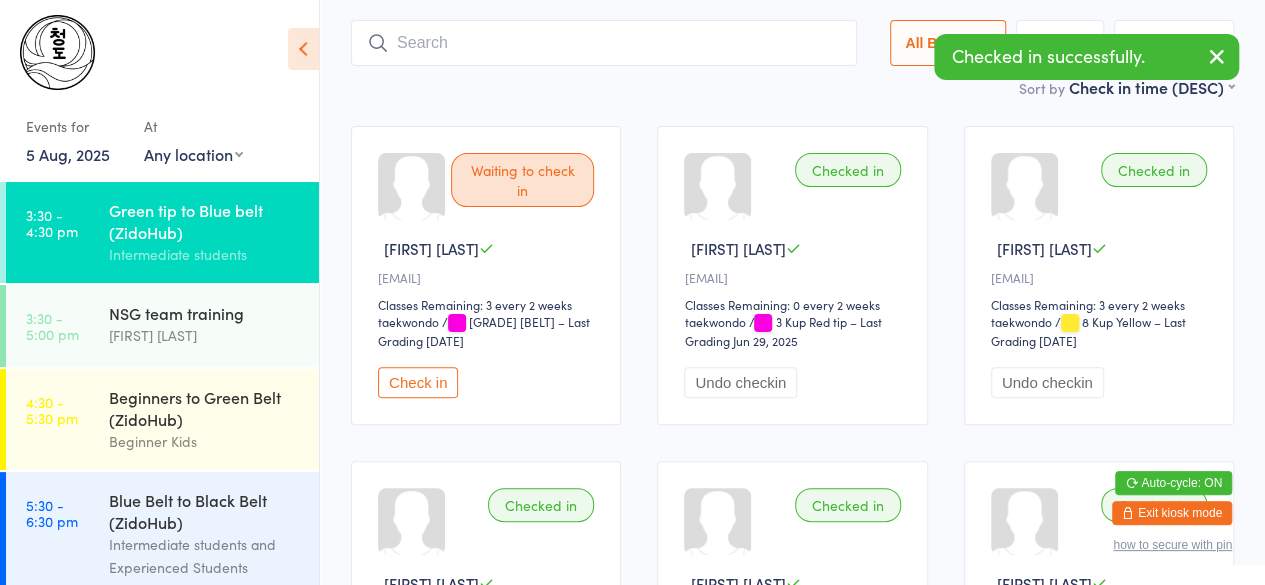 scroll, scrollTop: 133, scrollLeft: 0, axis: vertical 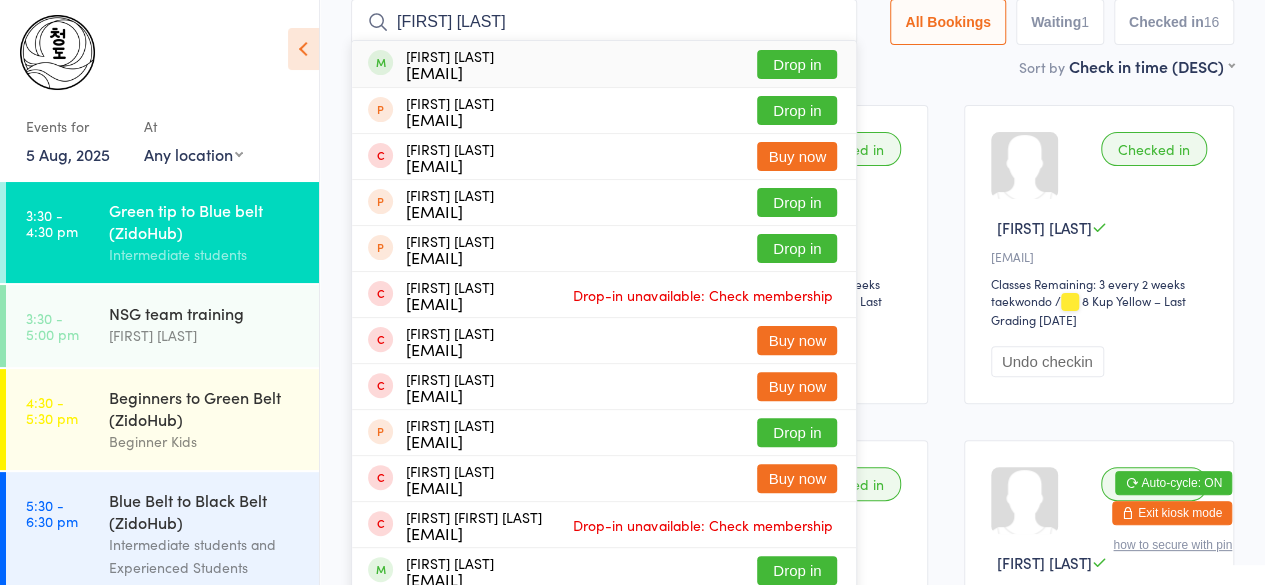 type on "[FIRST] [LAST]" 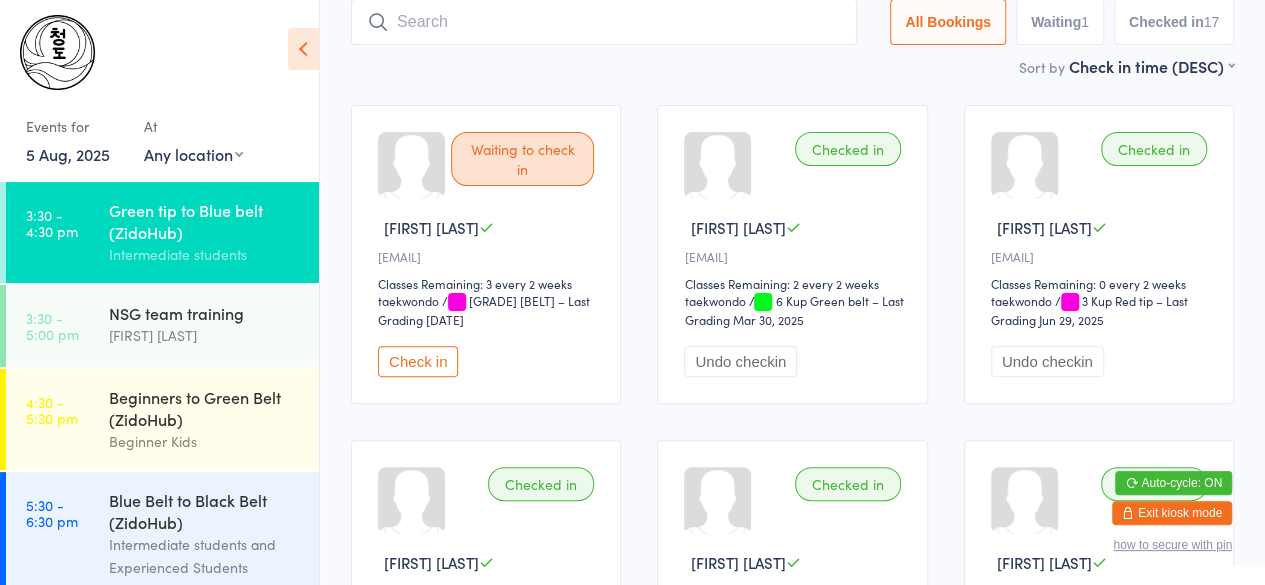 click on "Check in" at bounding box center [418, 361] 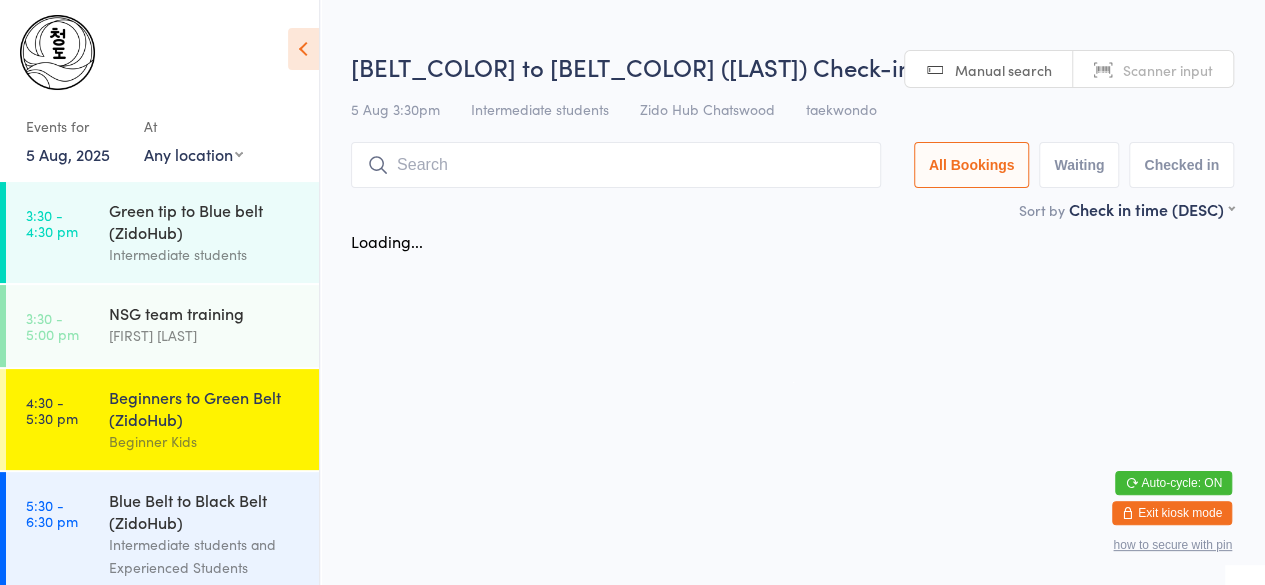 scroll, scrollTop: 0, scrollLeft: 0, axis: both 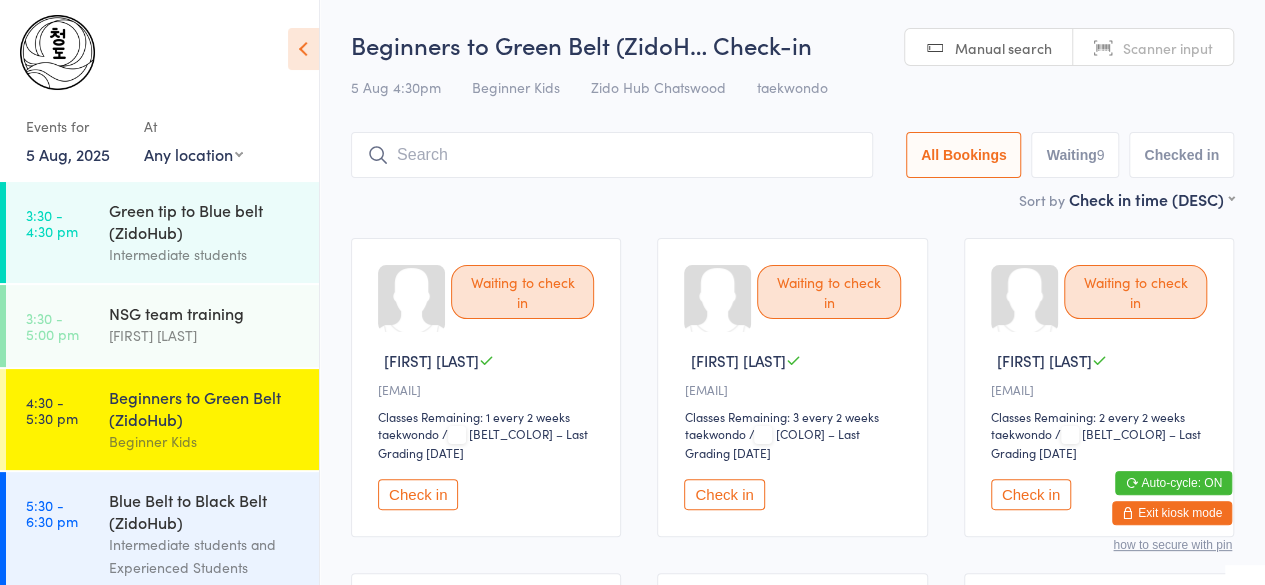 click on "Check in" at bounding box center (418, 494) 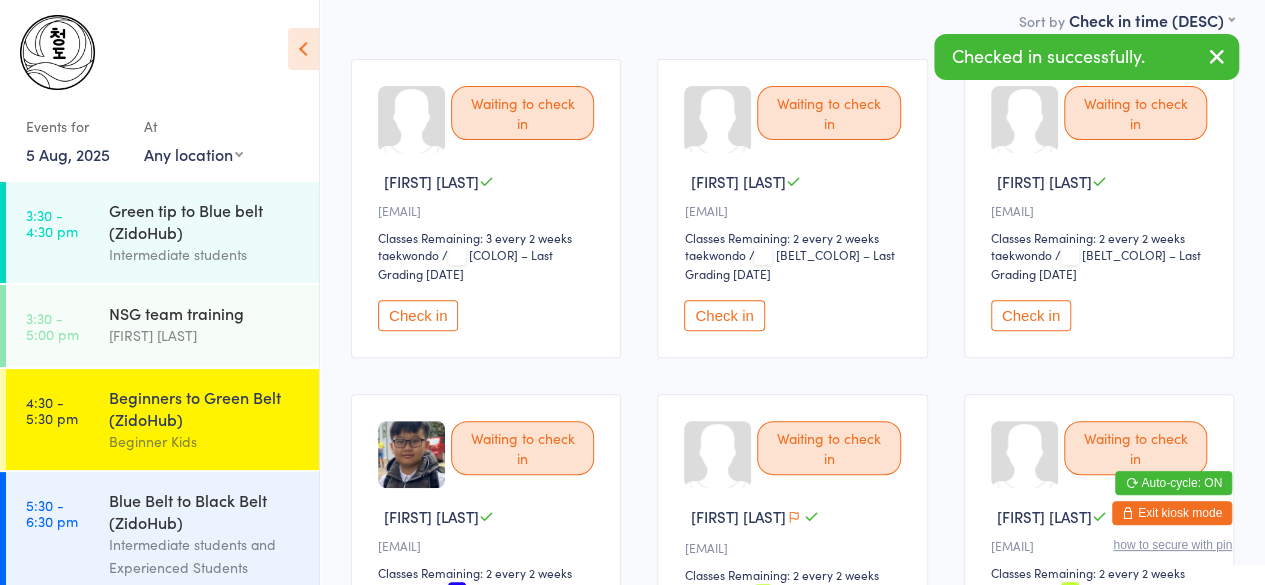 scroll, scrollTop: 181, scrollLeft: 0, axis: vertical 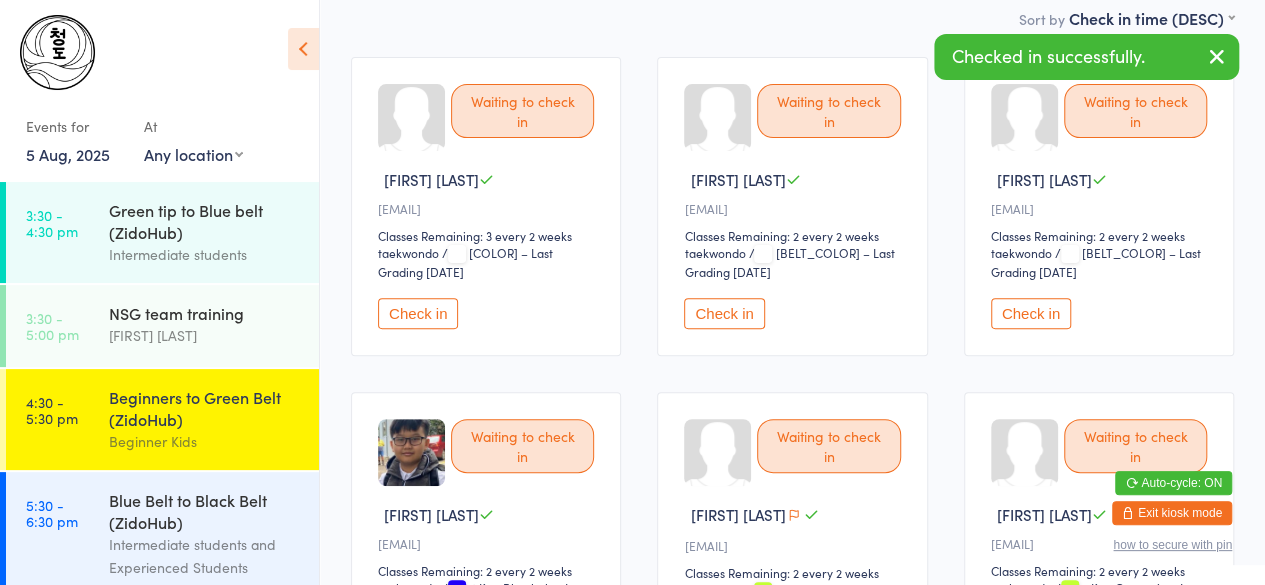 click on "Check in" at bounding box center [724, 313] 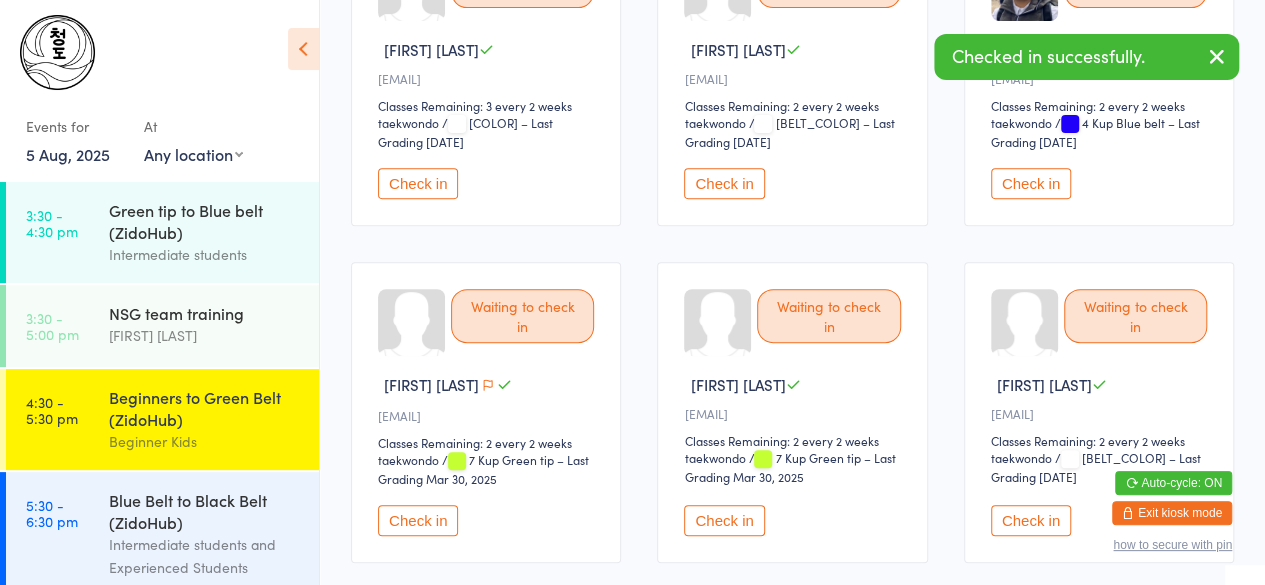 scroll, scrollTop: 455, scrollLeft: 0, axis: vertical 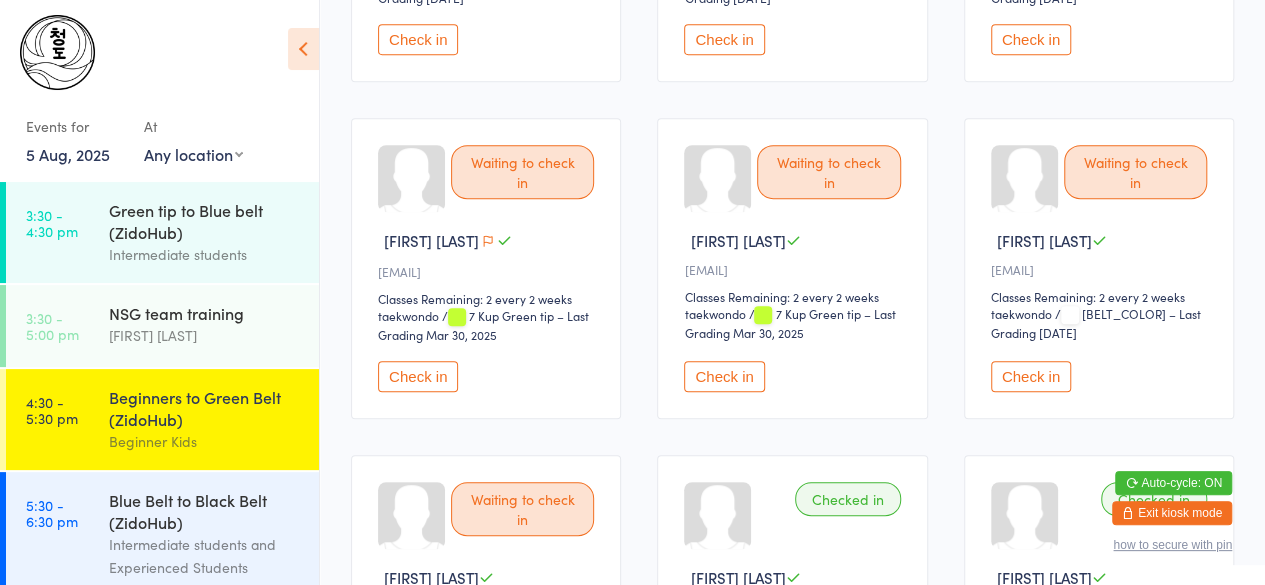 click on "Check in" at bounding box center (724, 376) 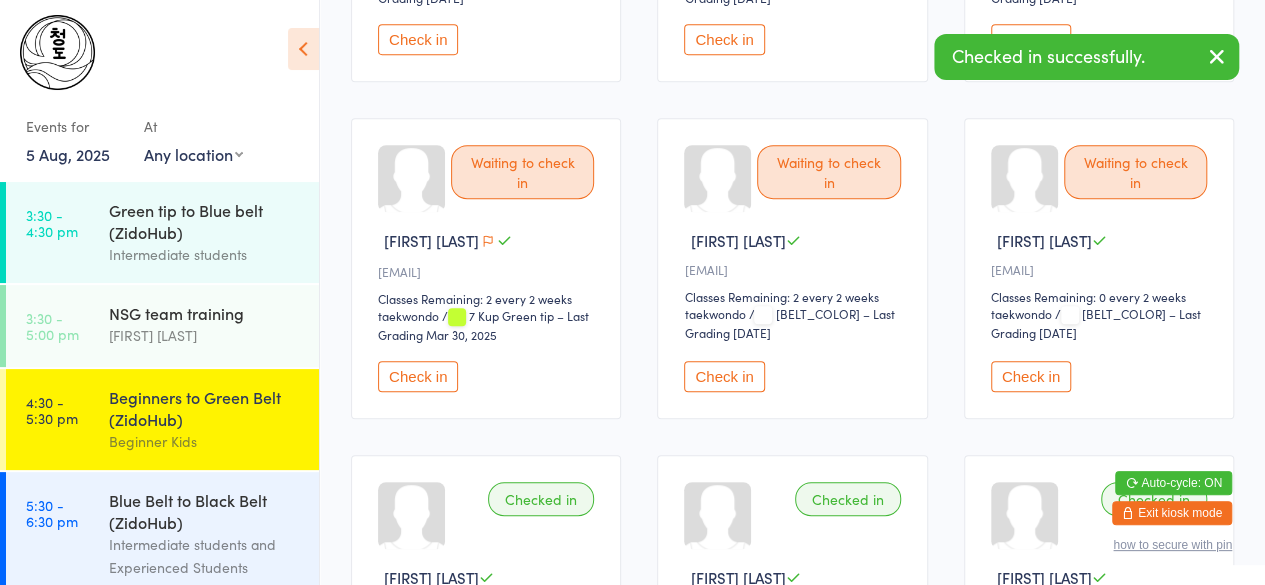 click on "Check in" at bounding box center [724, 376] 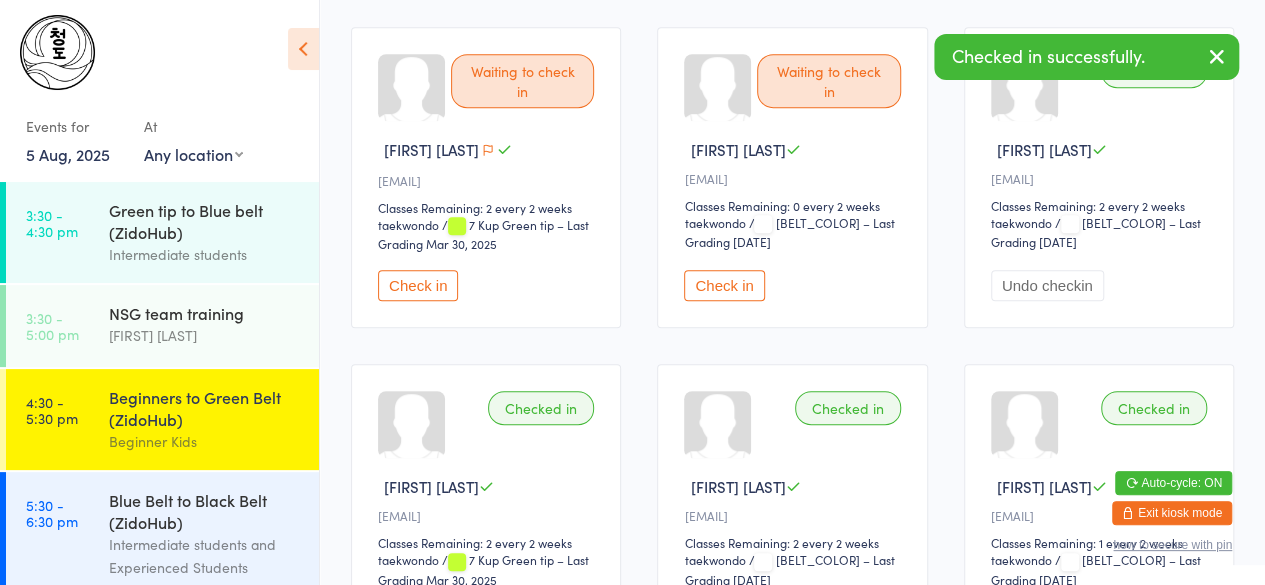 scroll, scrollTop: 547, scrollLeft: 0, axis: vertical 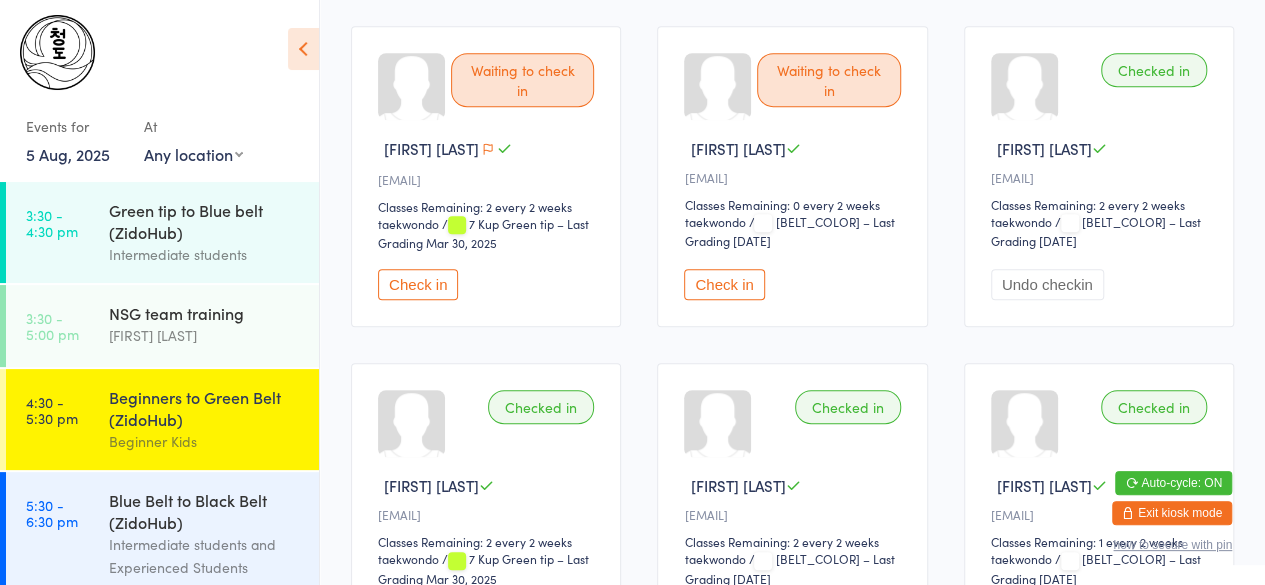 click on "Check in" at bounding box center [724, 284] 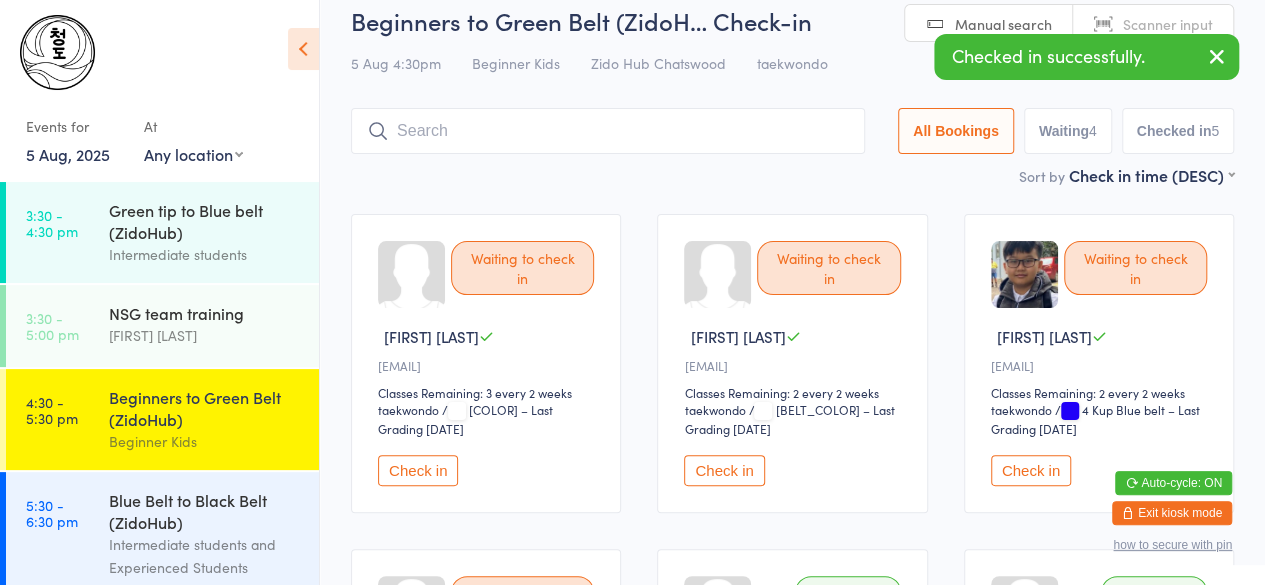 scroll, scrollTop: 23, scrollLeft: 0, axis: vertical 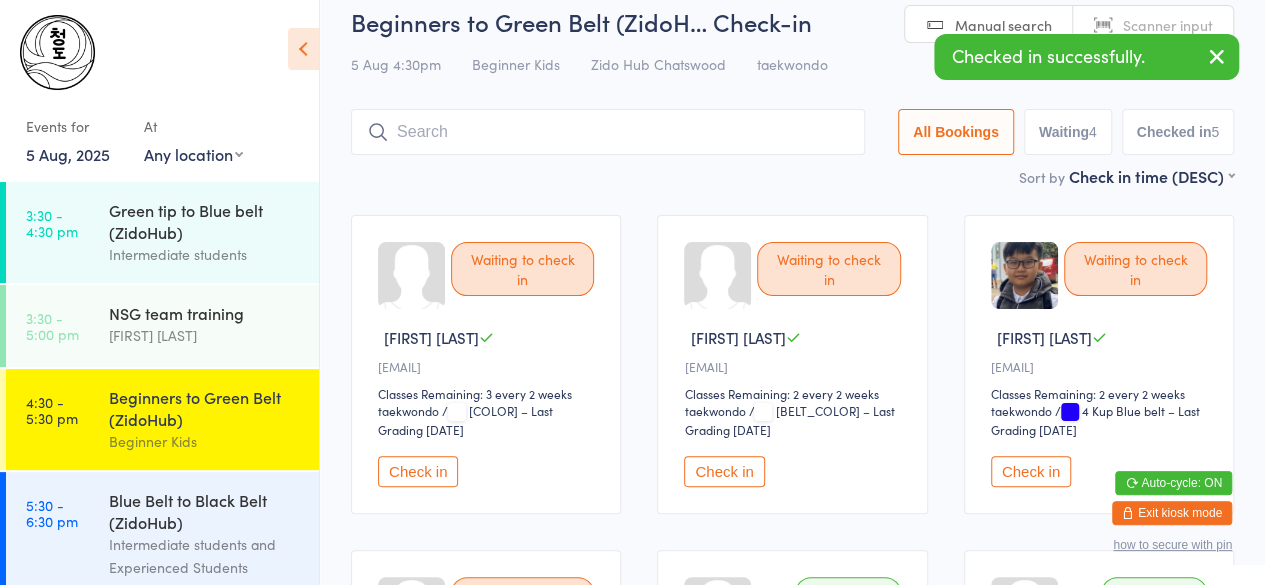 click at bounding box center (608, 132) 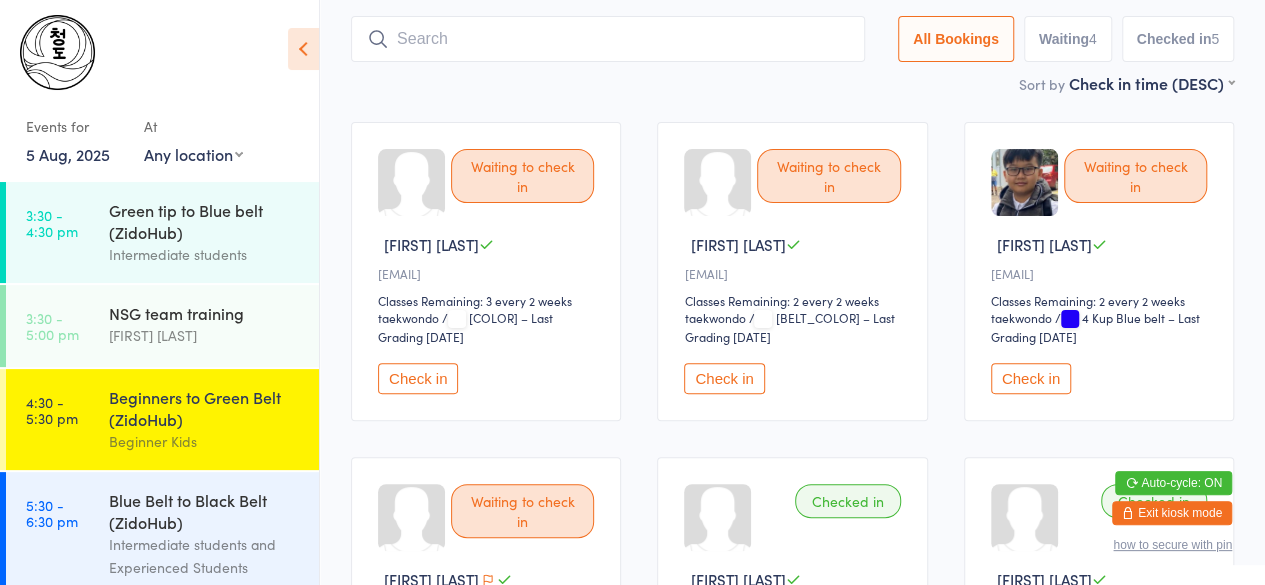 scroll, scrollTop: 133, scrollLeft: 0, axis: vertical 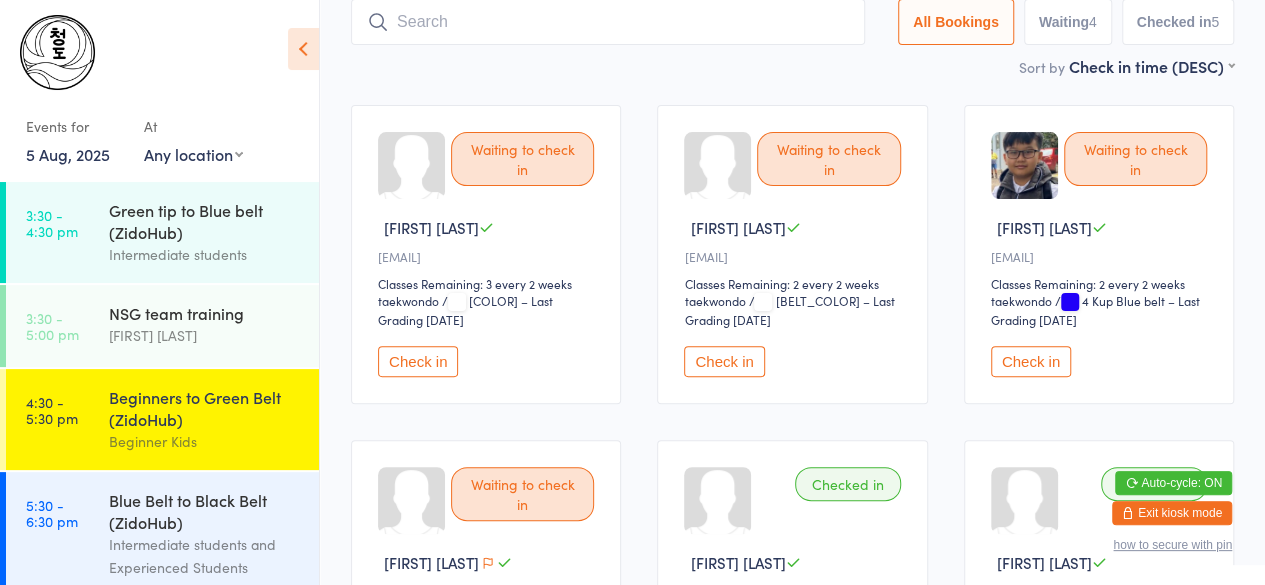 click on "Check in" at bounding box center (724, 361) 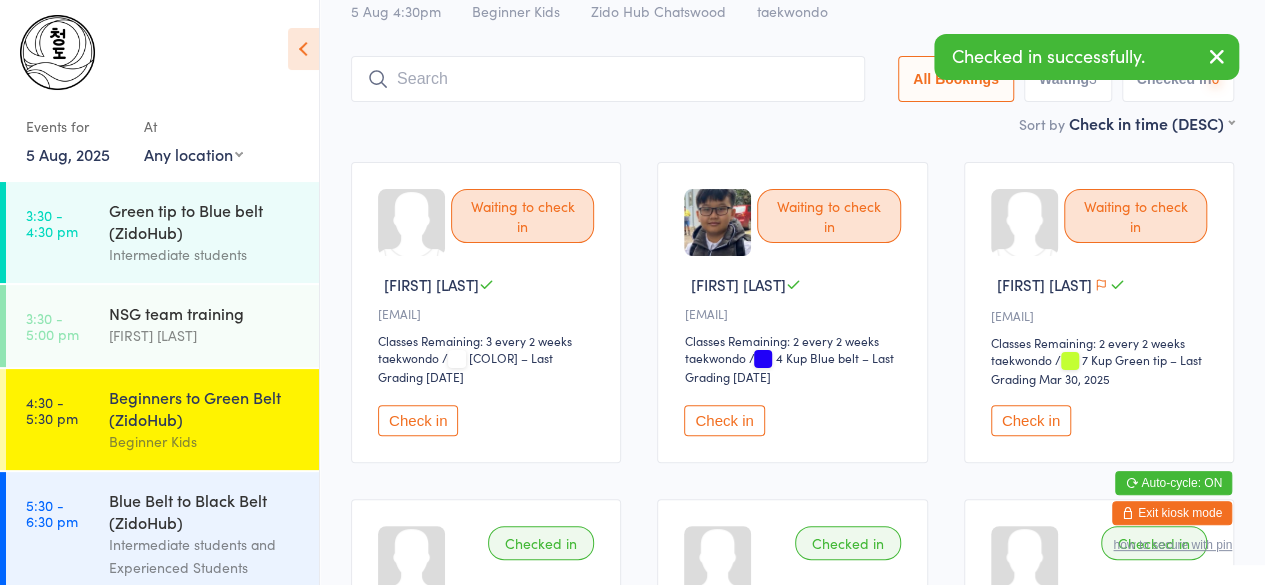 scroll, scrollTop: 75, scrollLeft: 0, axis: vertical 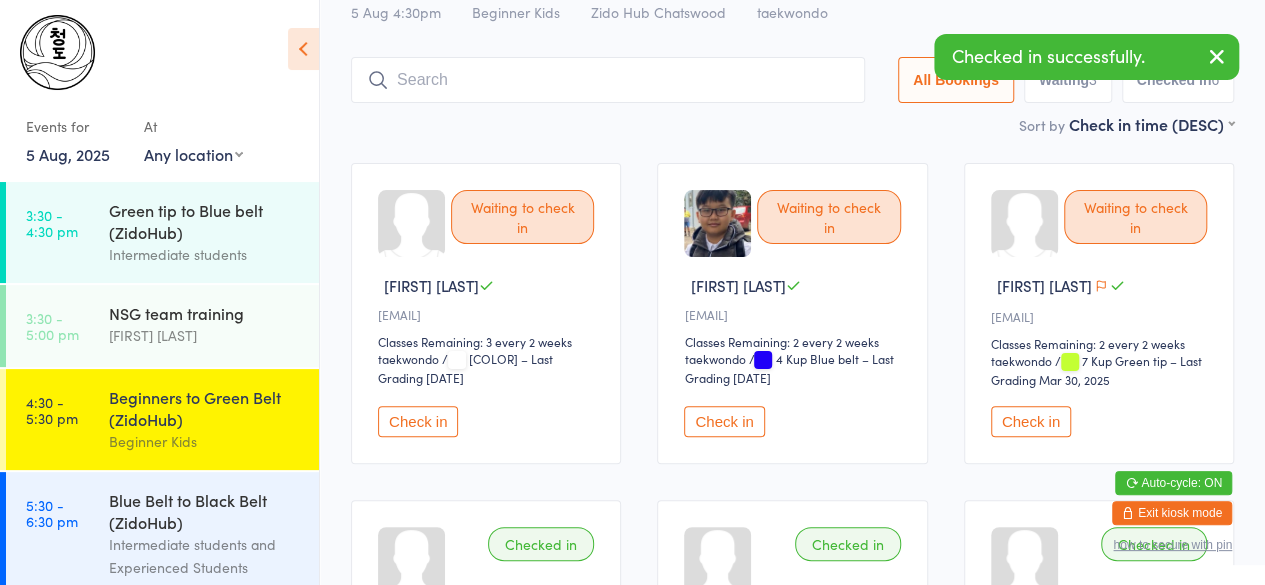 click at bounding box center (608, 80) 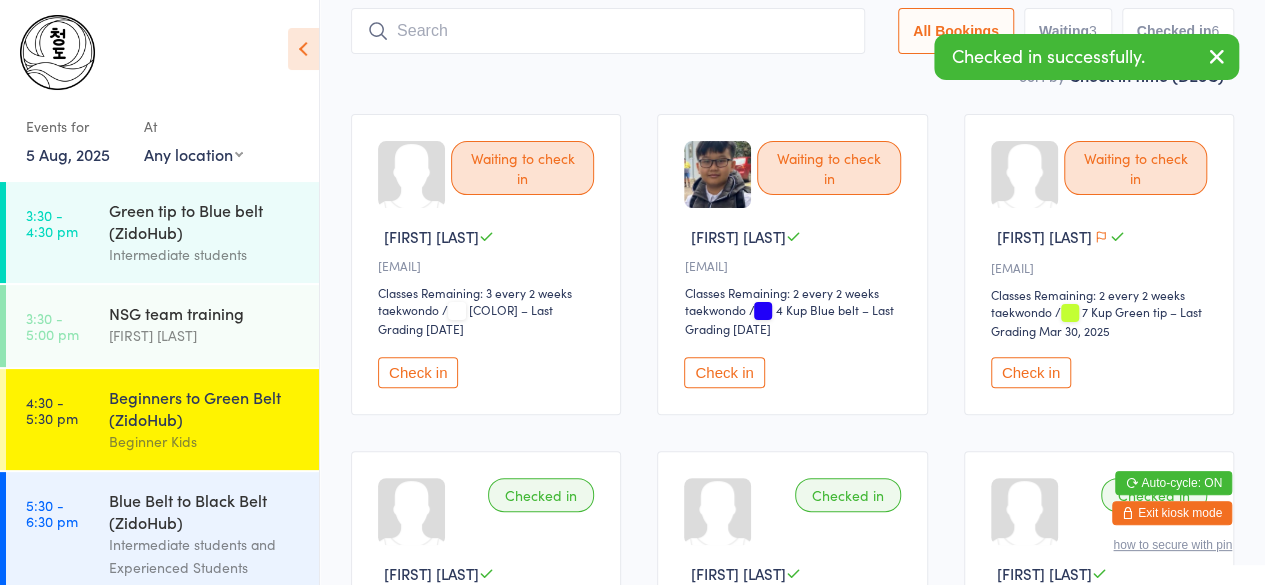 scroll, scrollTop: 133, scrollLeft: 0, axis: vertical 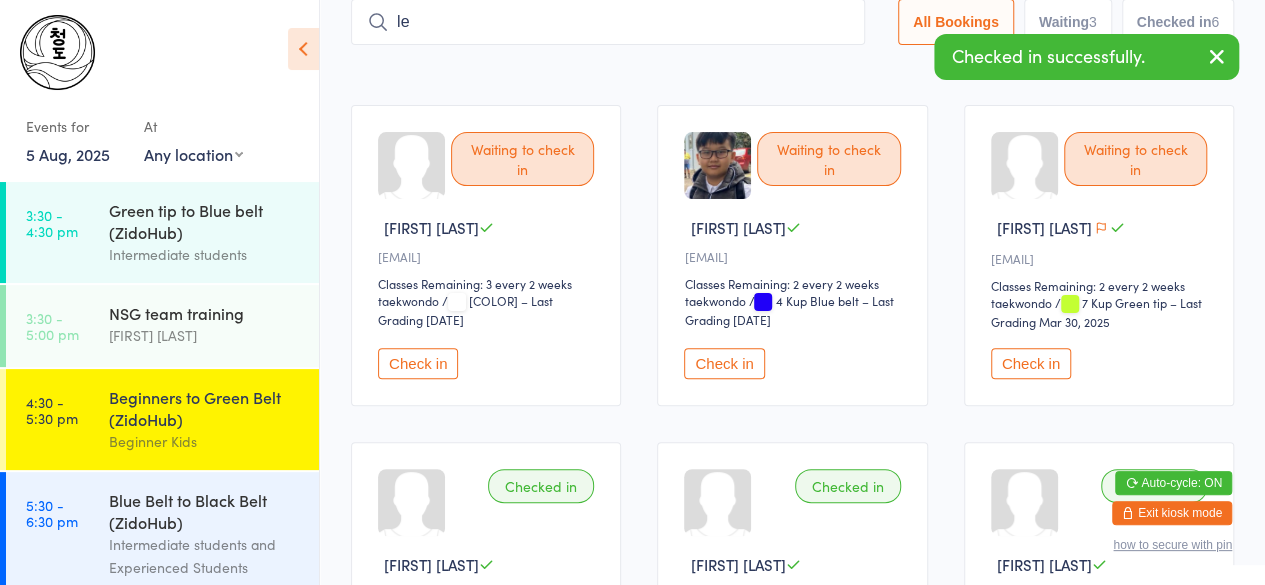 type on "l" 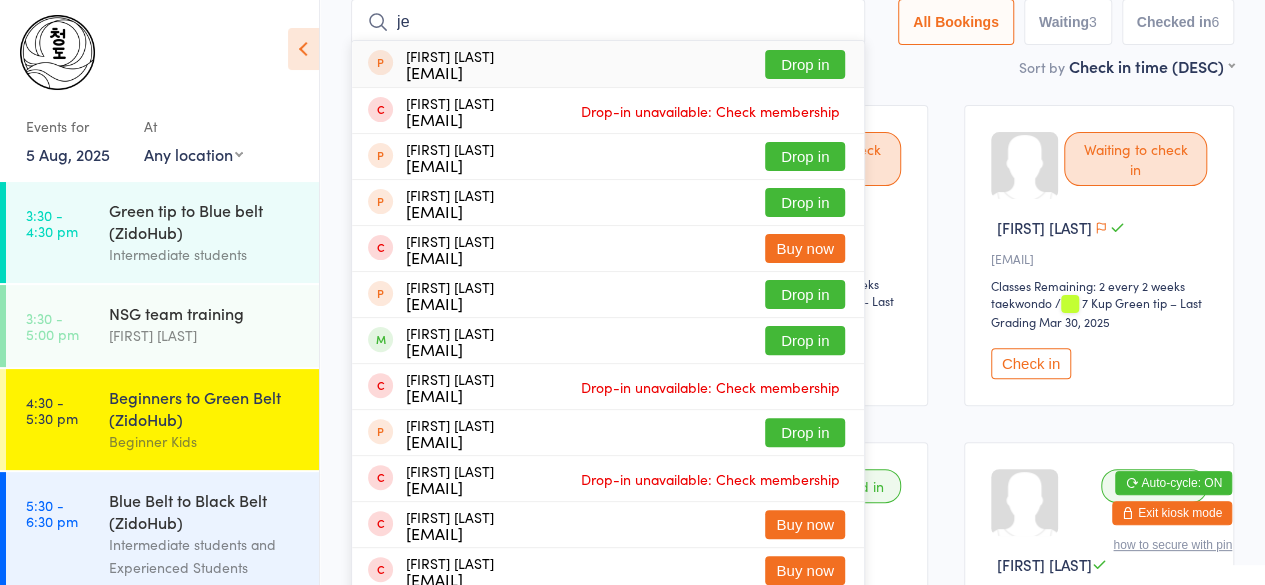 type on "j" 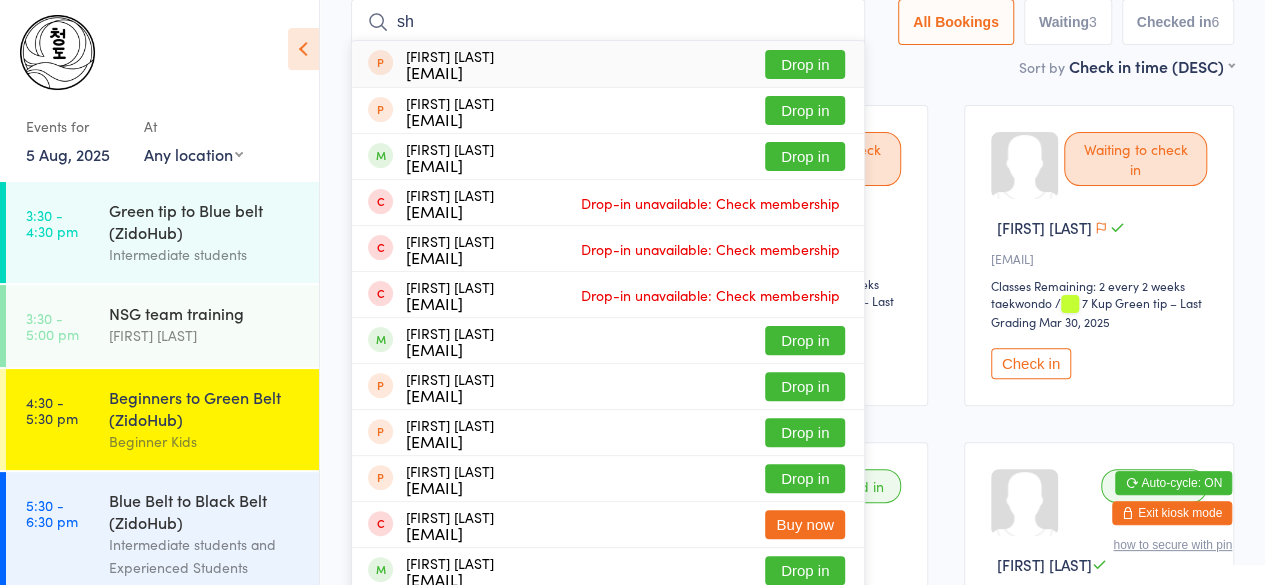 type on "s" 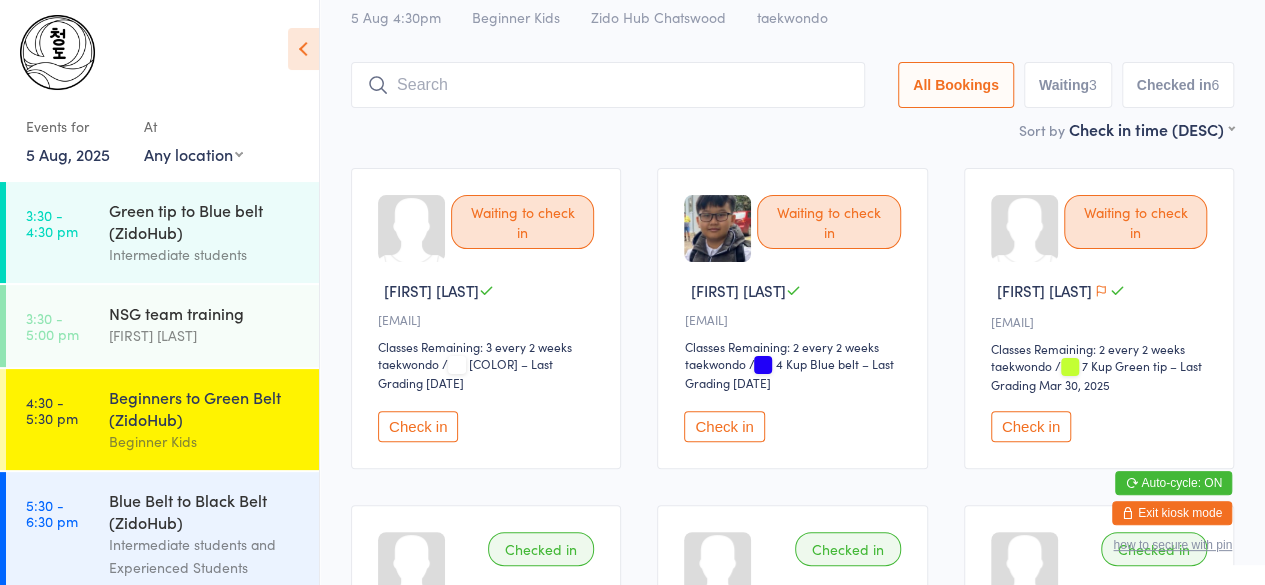 scroll, scrollTop: 0, scrollLeft: 0, axis: both 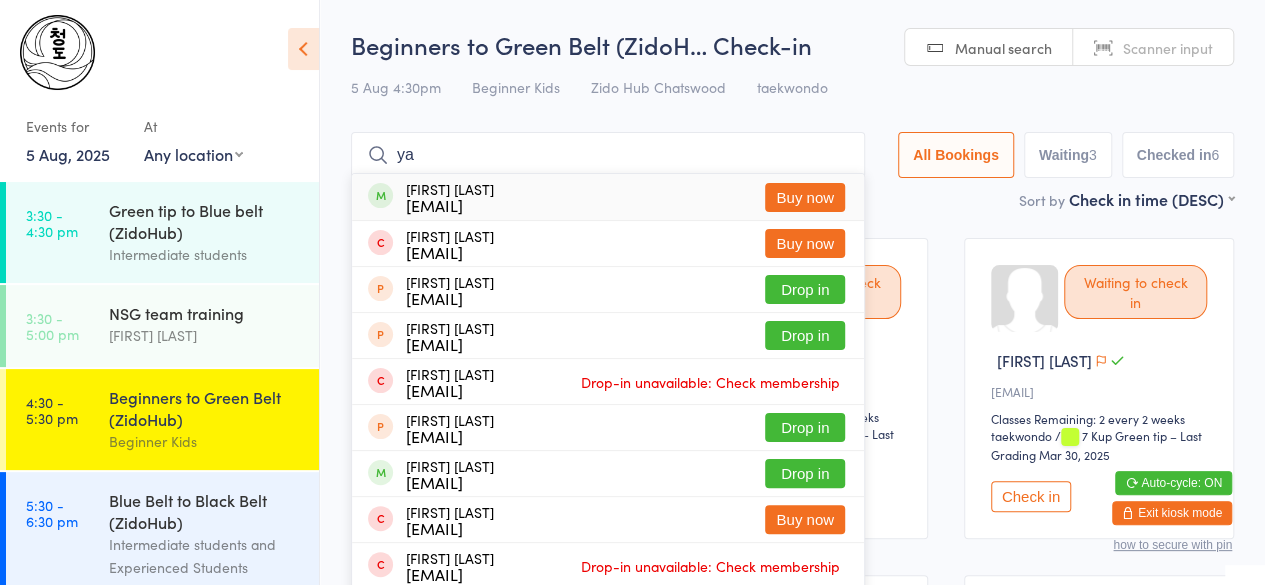 type on "y" 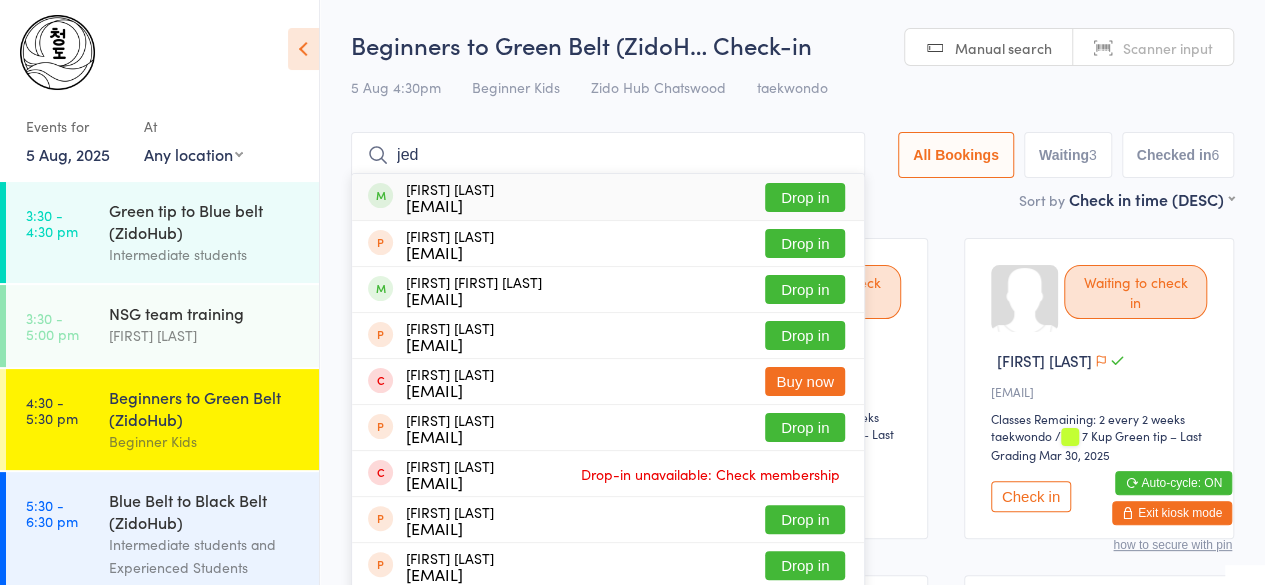 type on "jed" 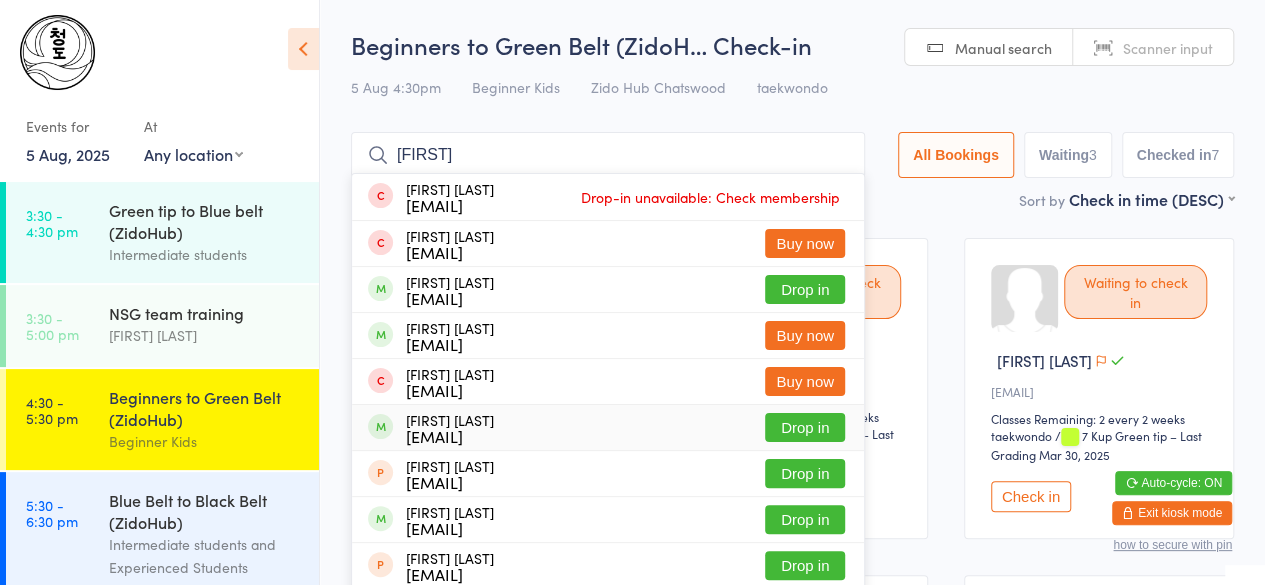 type on "[FIRST]" 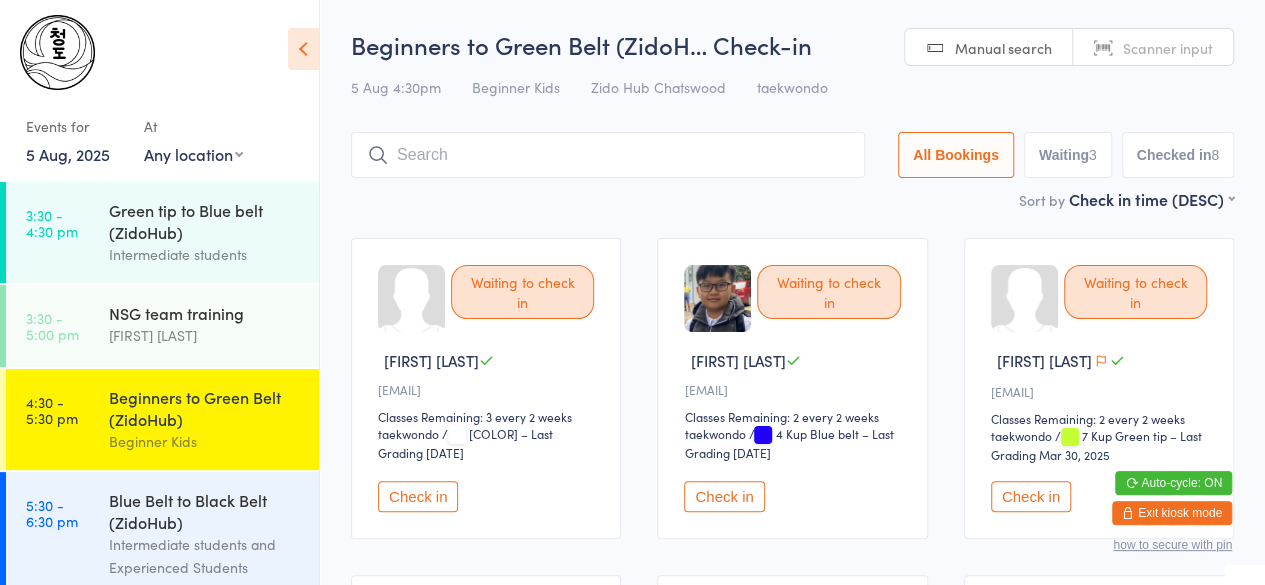 click on "Check in" at bounding box center (418, 496) 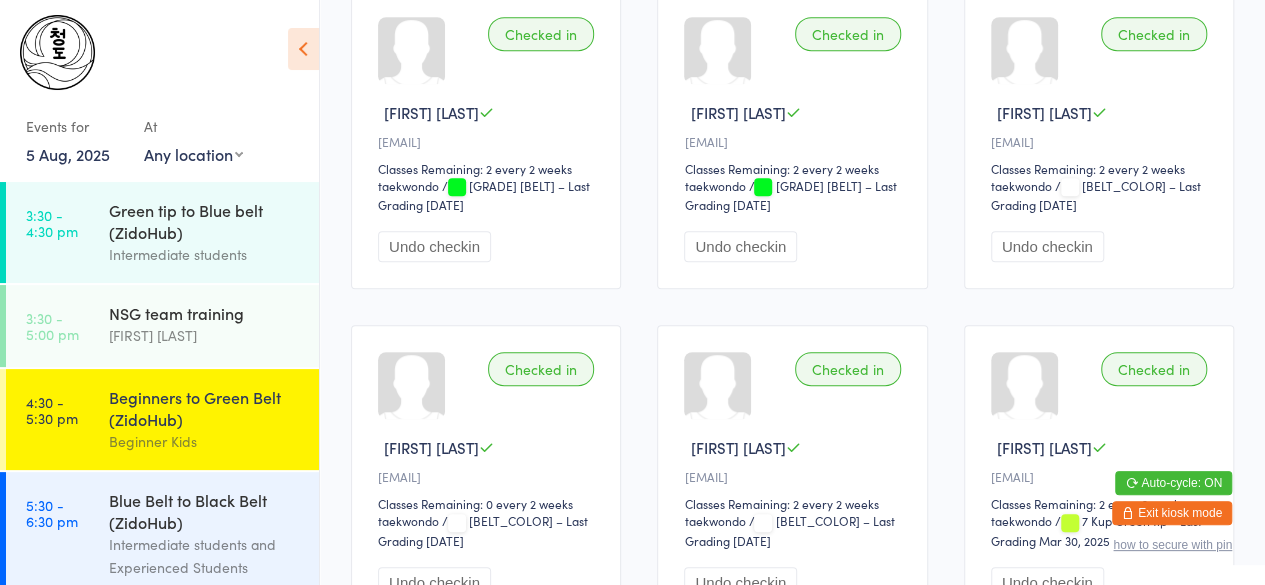 scroll, scrollTop: 0, scrollLeft: 0, axis: both 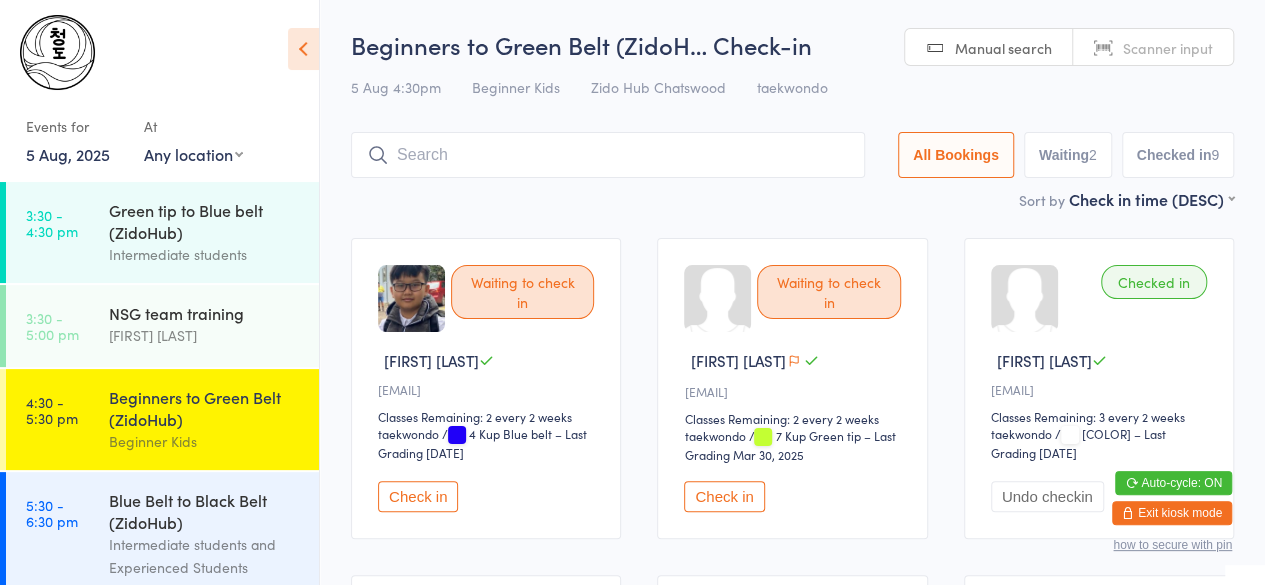 click on "Check in" at bounding box center (724, 496) 